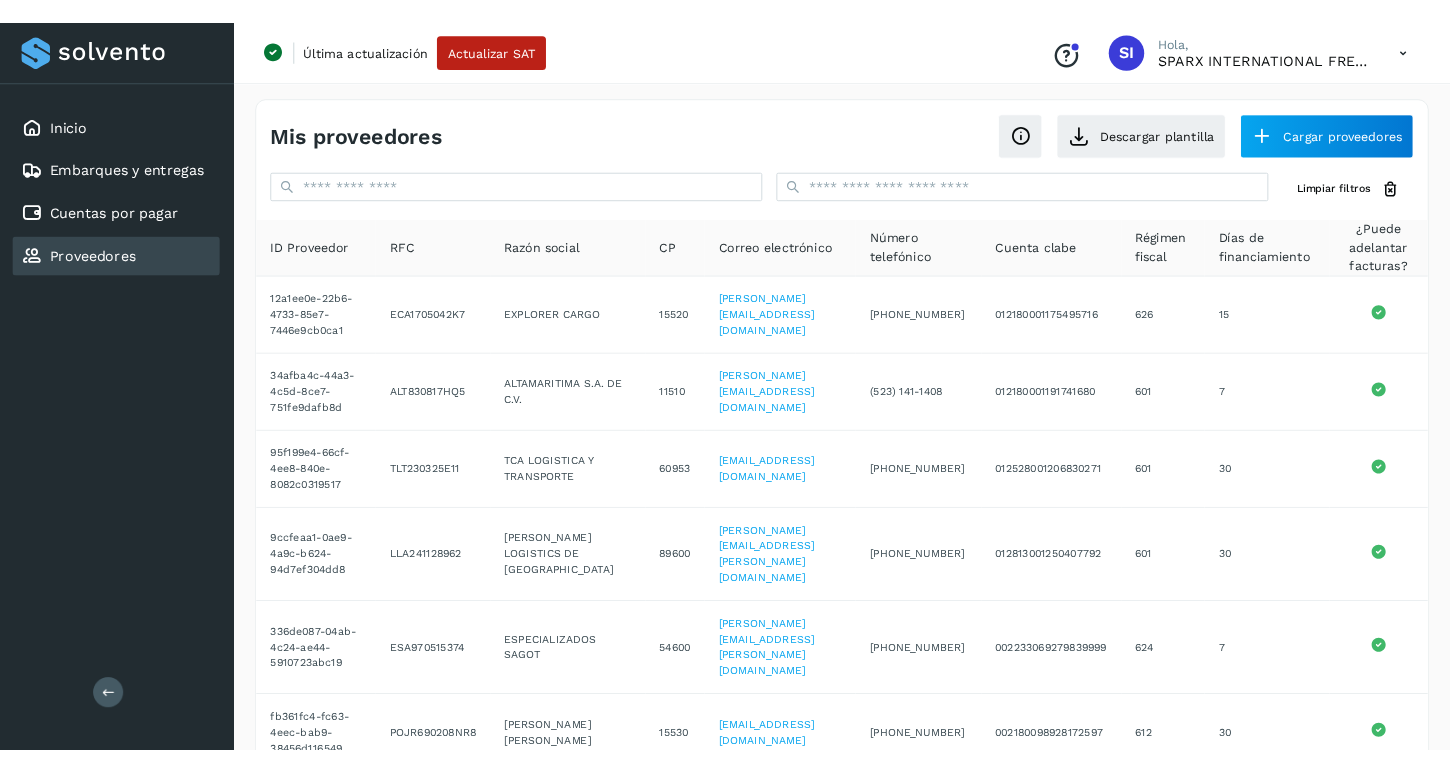 scroll, scrollTop: 0, scrollLeft: 0, axis: both 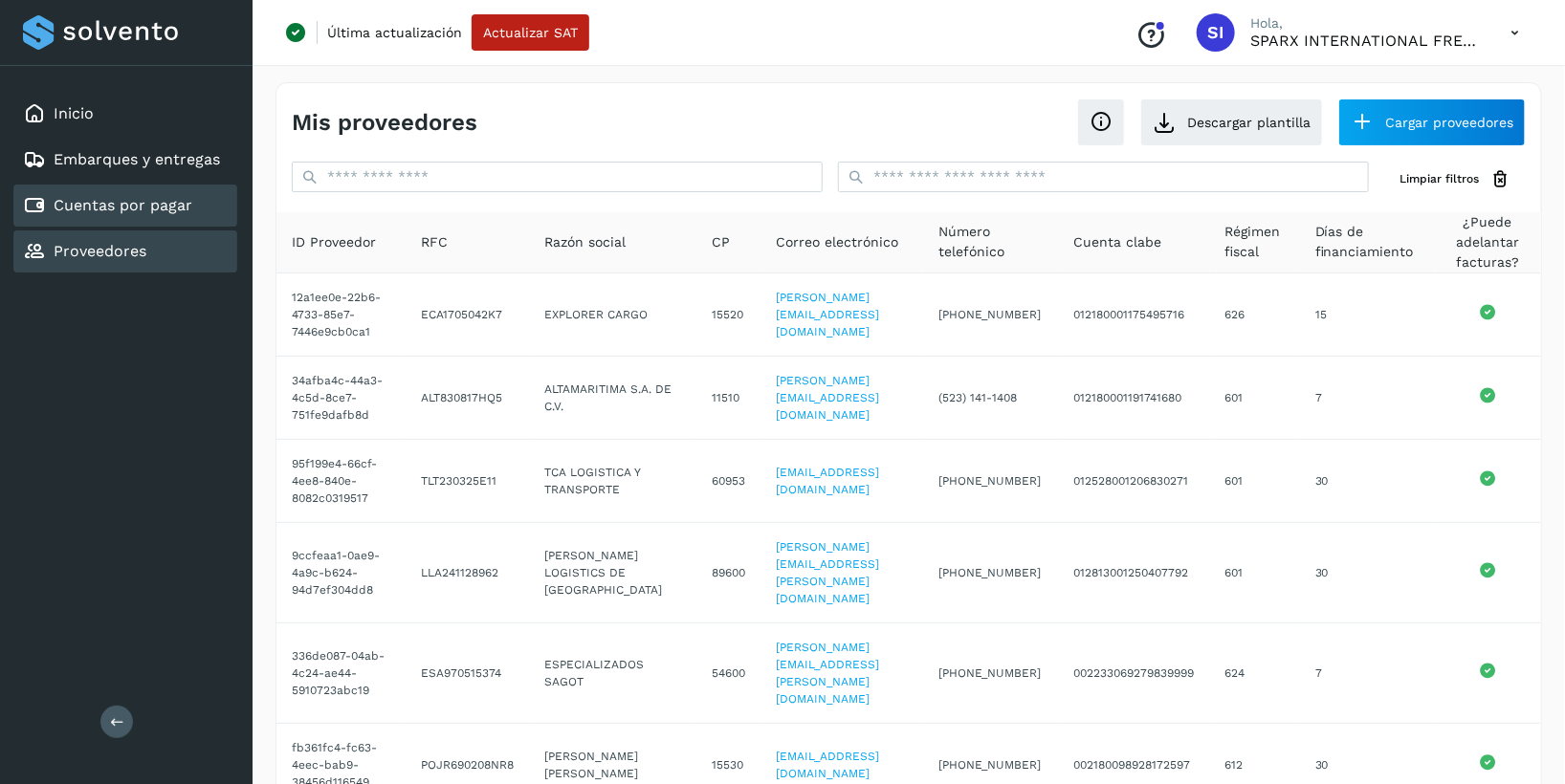 click on "Cuentas por pagar" at bounding box center [122, 205] 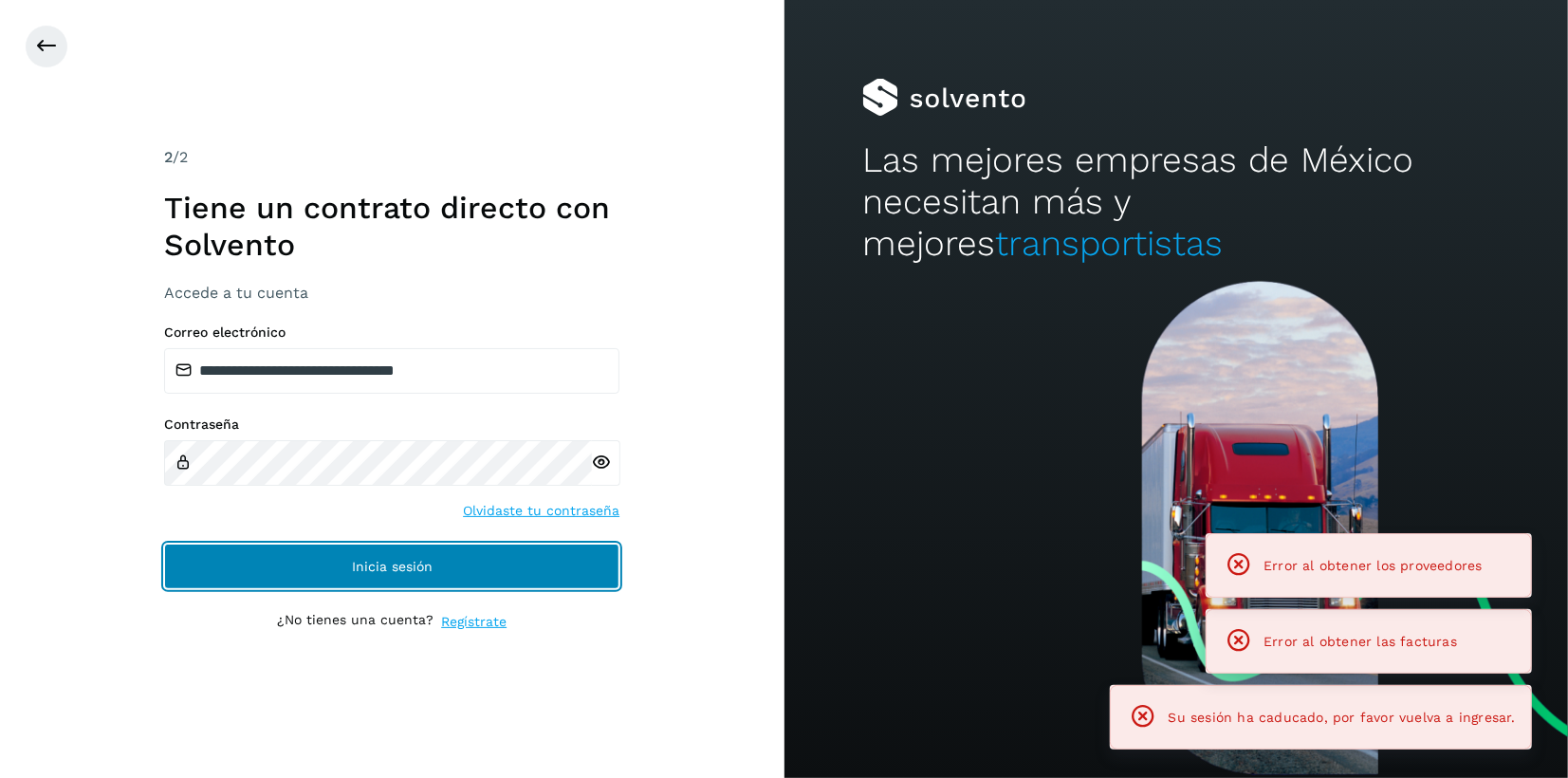 click on "Inicia sesión" at bounding box center [392, 566] 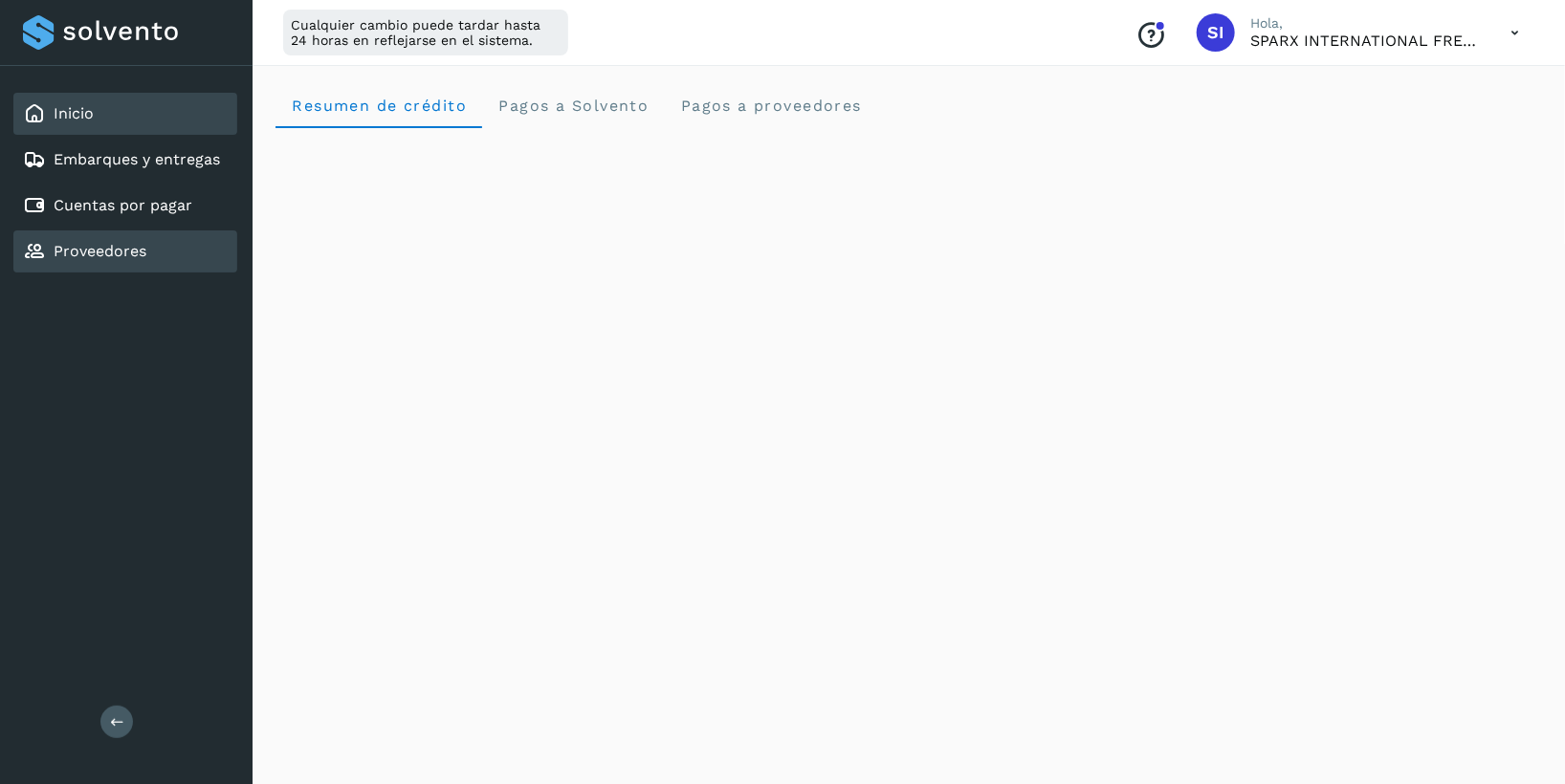 click on "Proveedores" at bounding box center [99, 250] 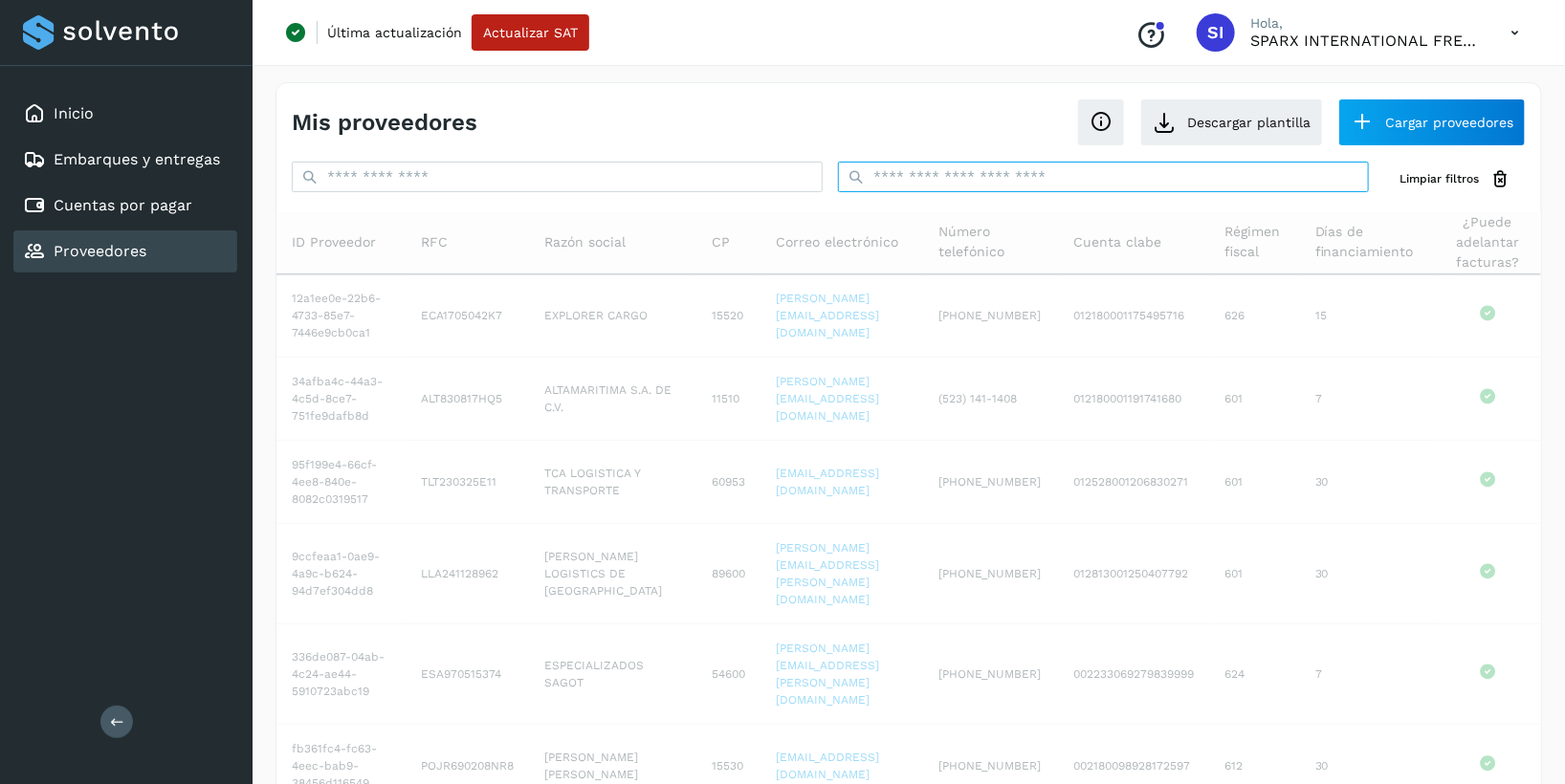 click at bounding box center [1103, 177] 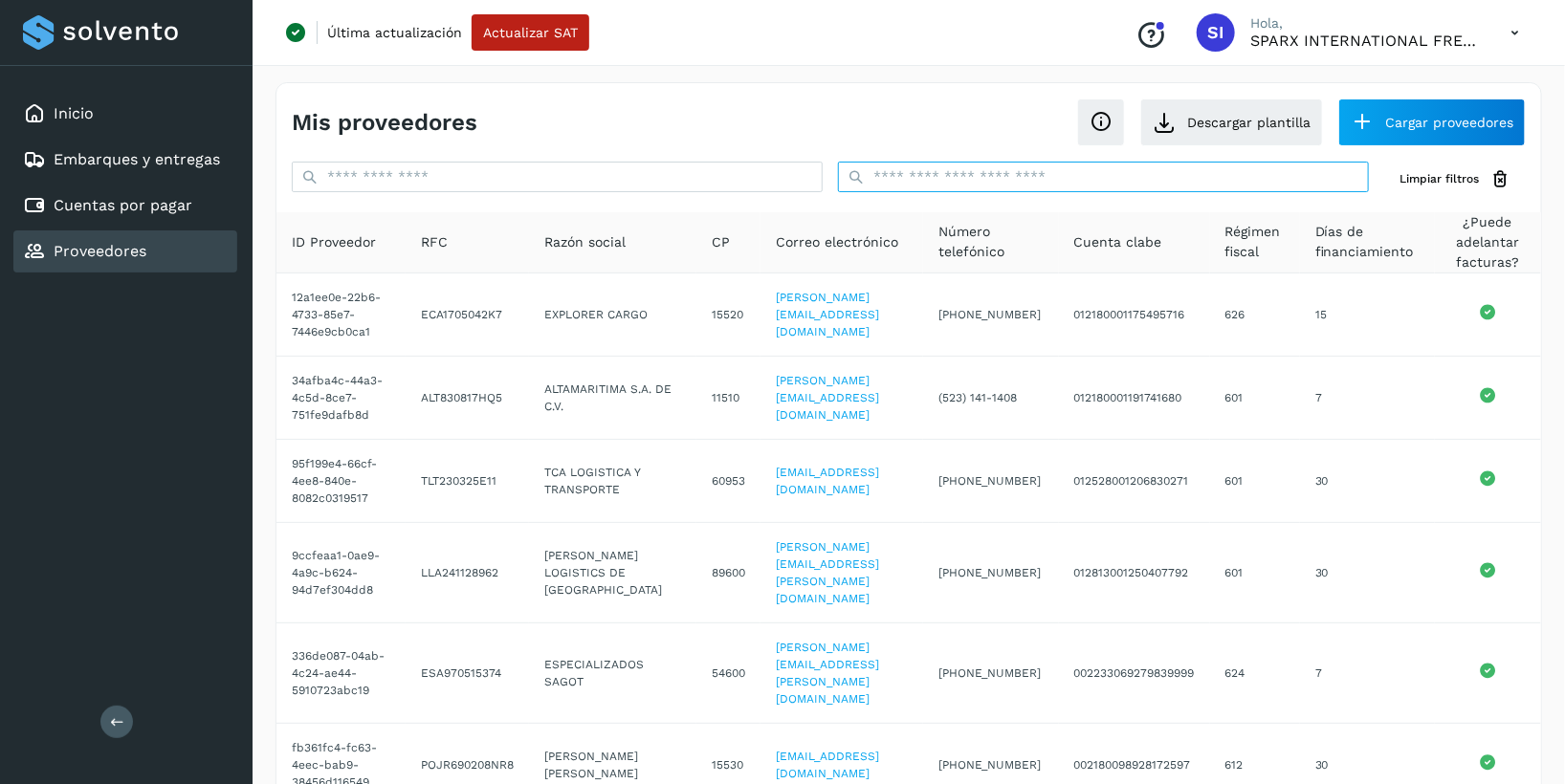 paste on "**********" 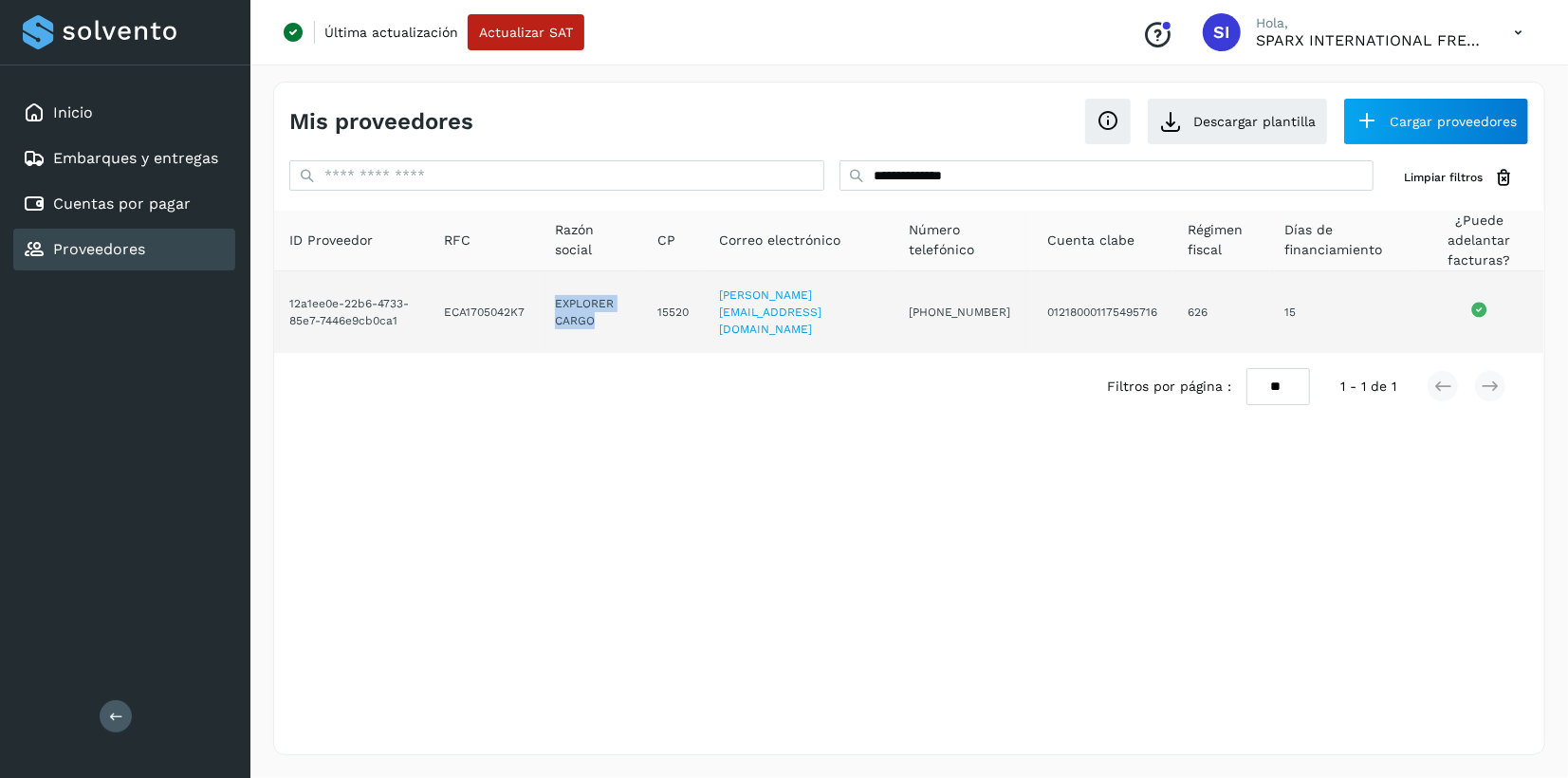 drag, startPoint x: 607, startPoint y: 318, endPoint x: 554, endPoint y: 292, distance: 59.033889 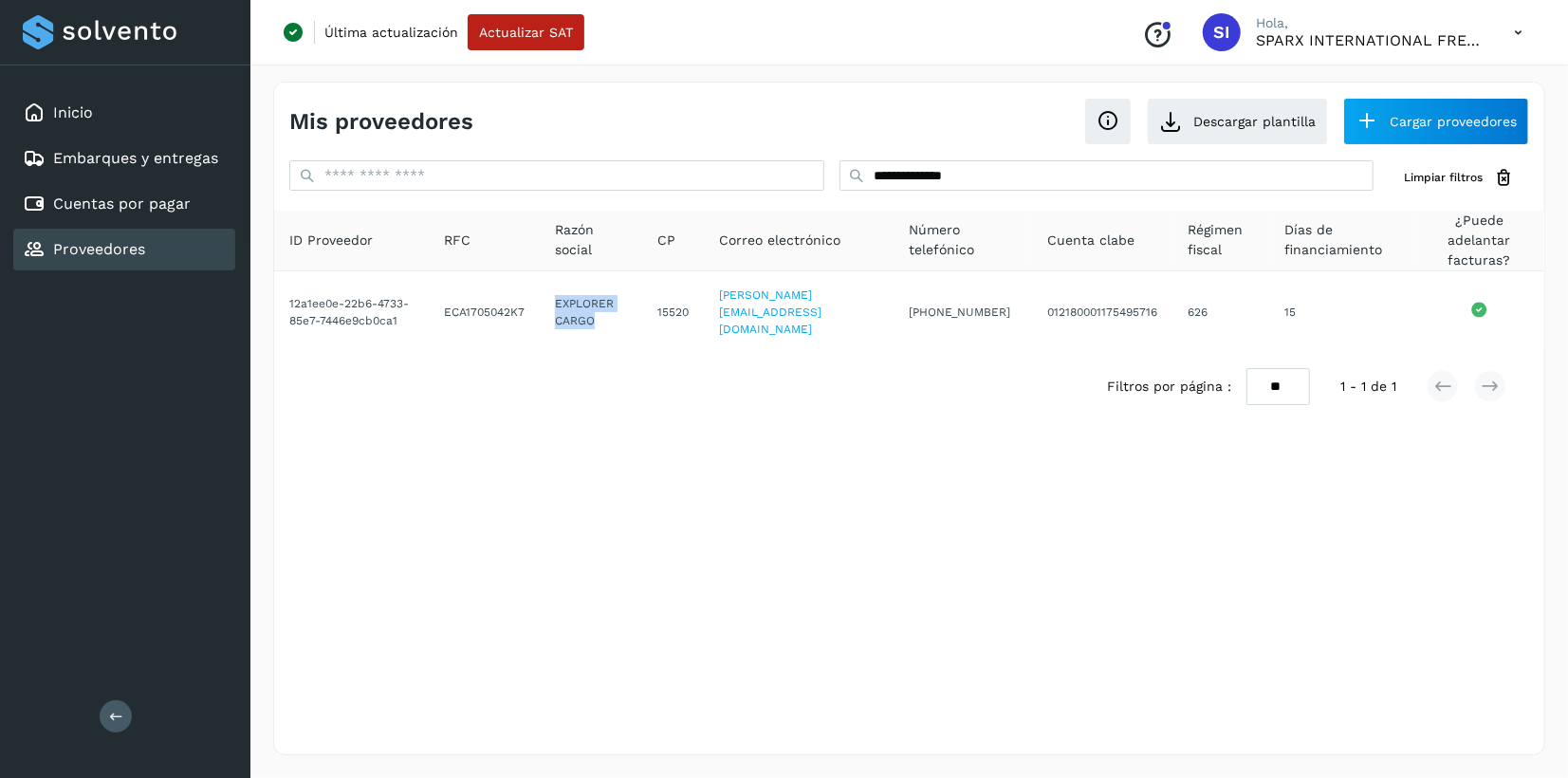 copy on "EXPLORER CARGO" 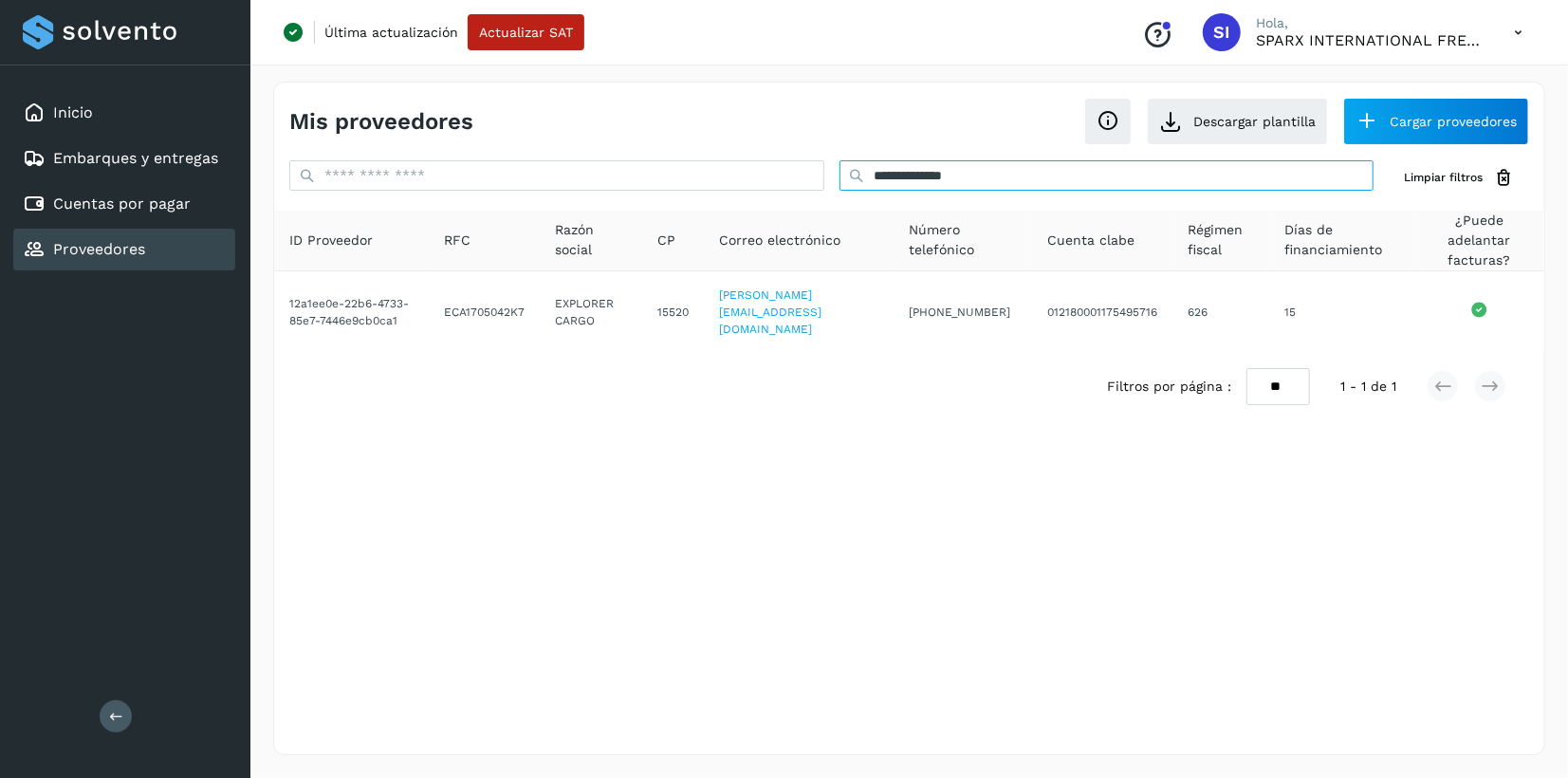 click on "**********" at bounding box center (1107, 176) 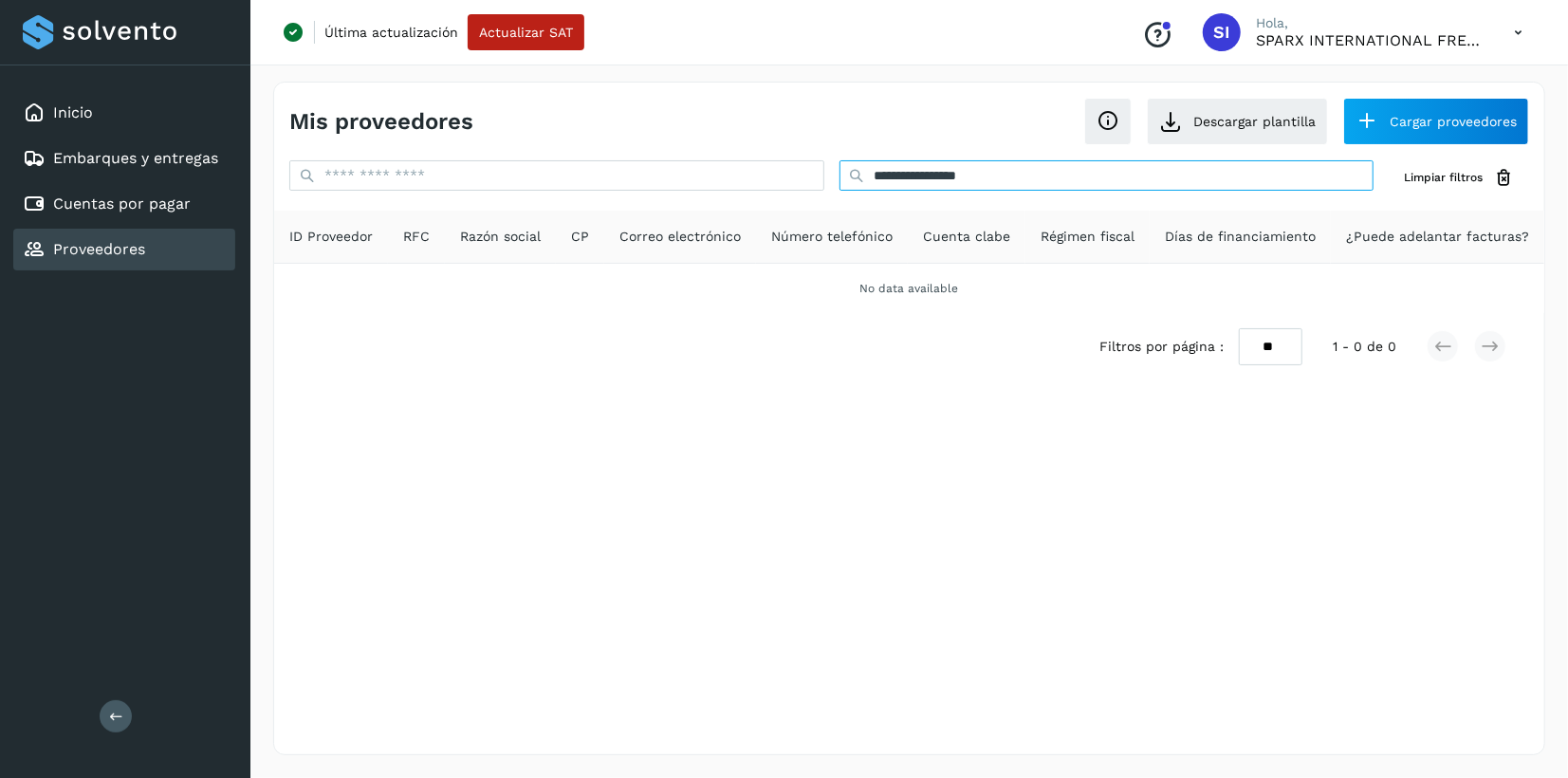 click on "**********" at bounding box center [1107, 176] 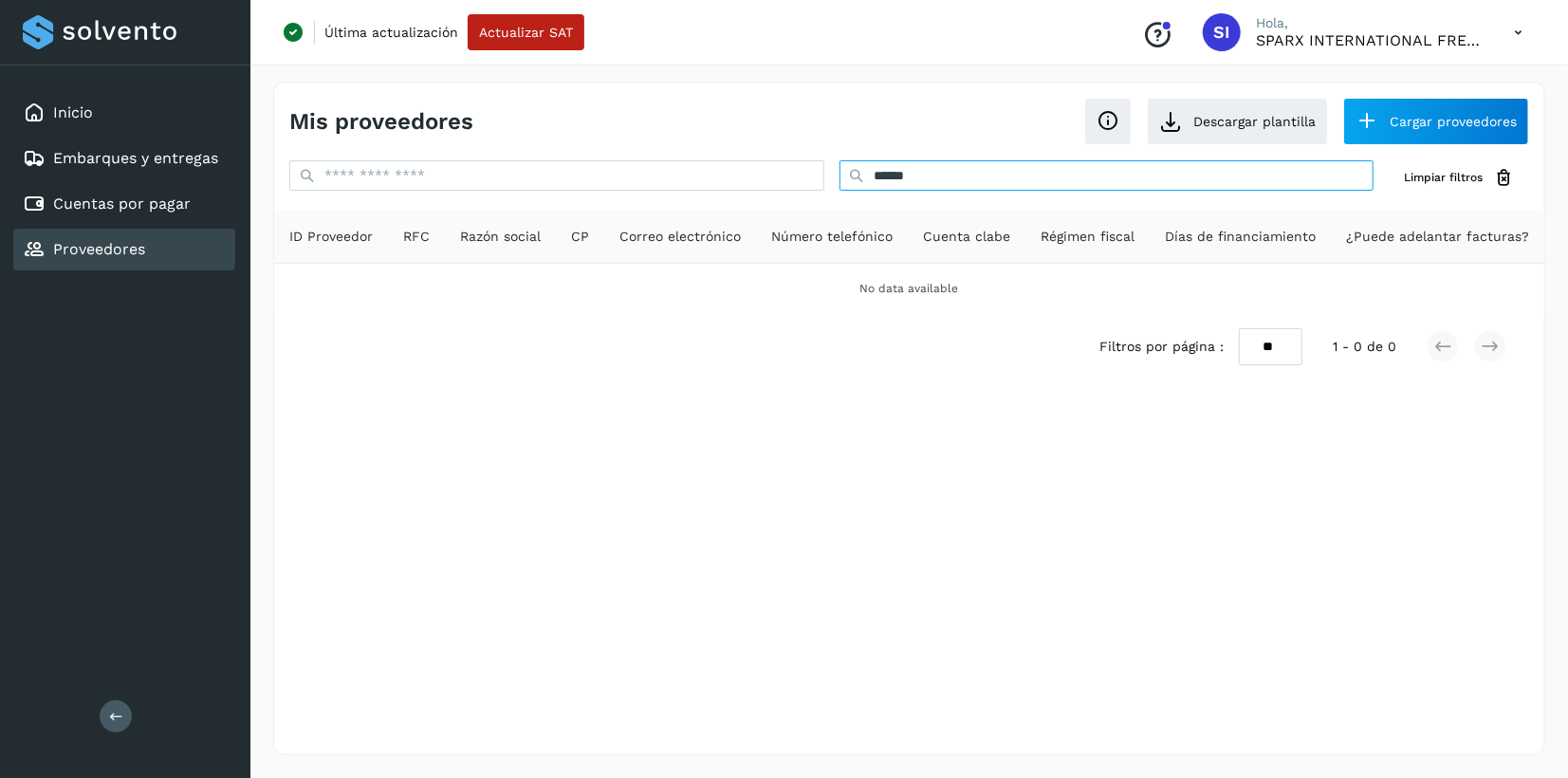 click on "******" at bounding box center [1107, 176] 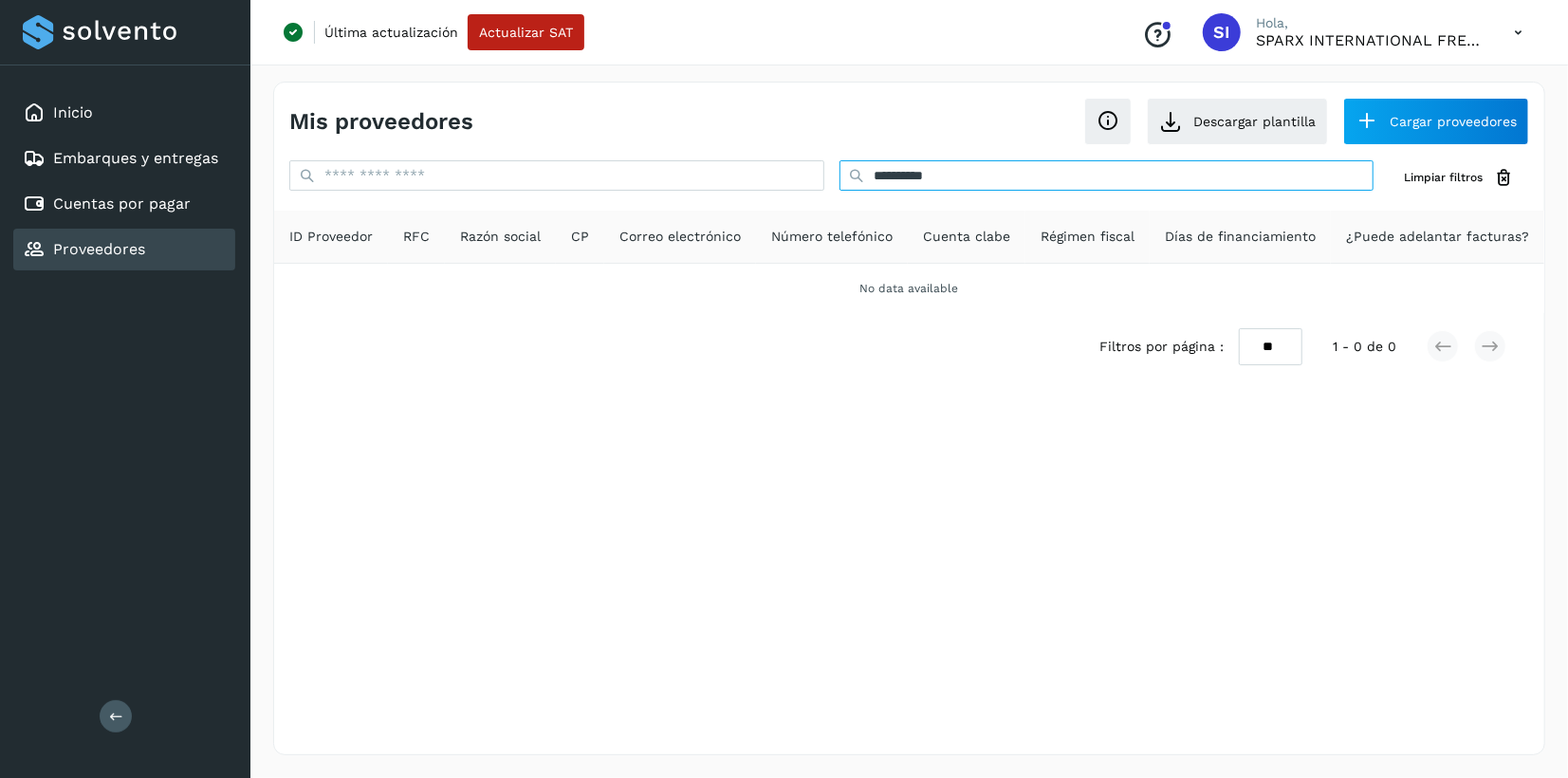drag, startPoint x: 992, startPoint y: 170, endPoint x: 819, endPoint y: 181, distance: 173.34936 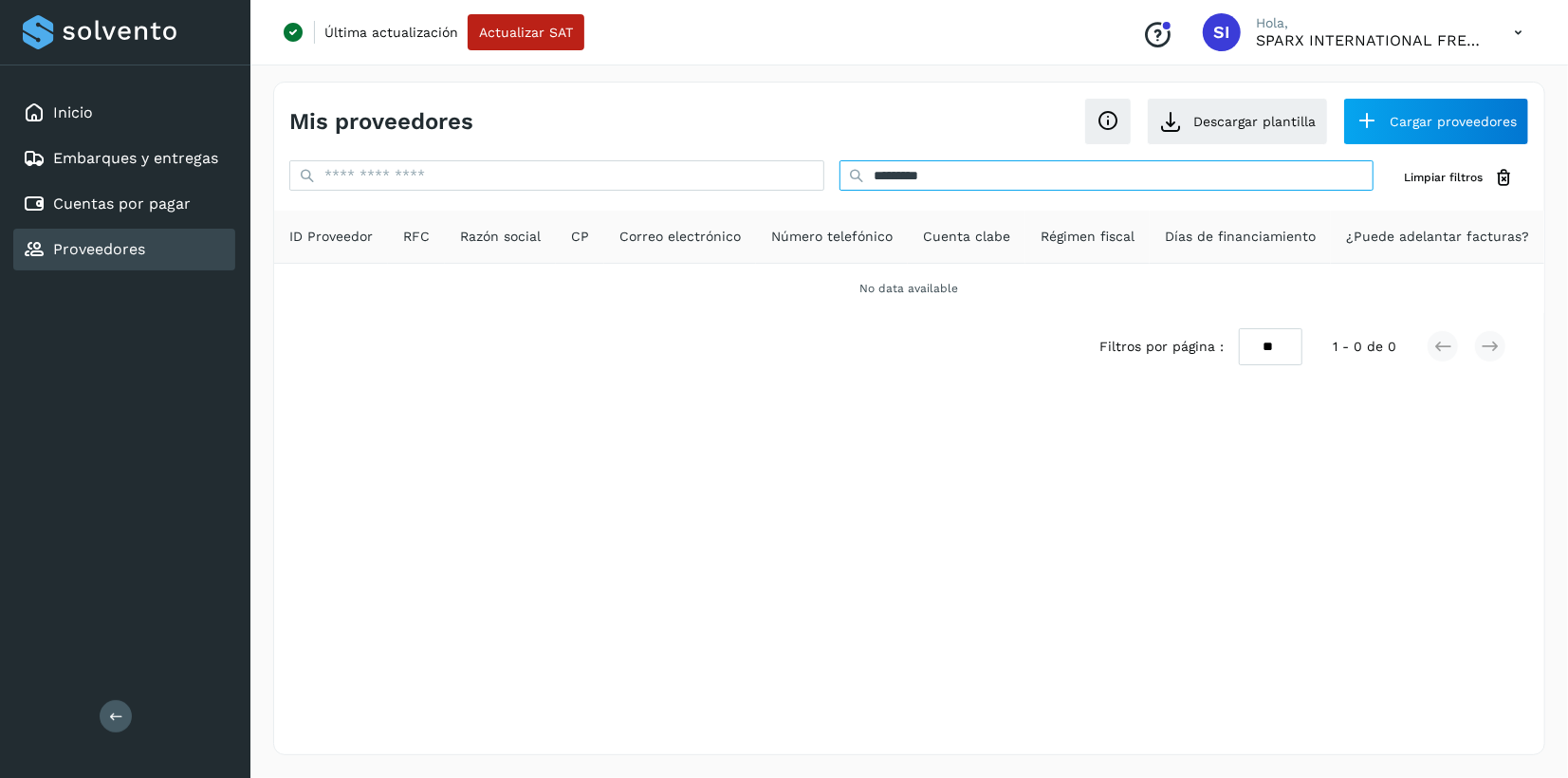 drag, startPoint x: 980, startPoint y: 170, endPoint x: 732, endPoint y: 181, distance: 248.24383 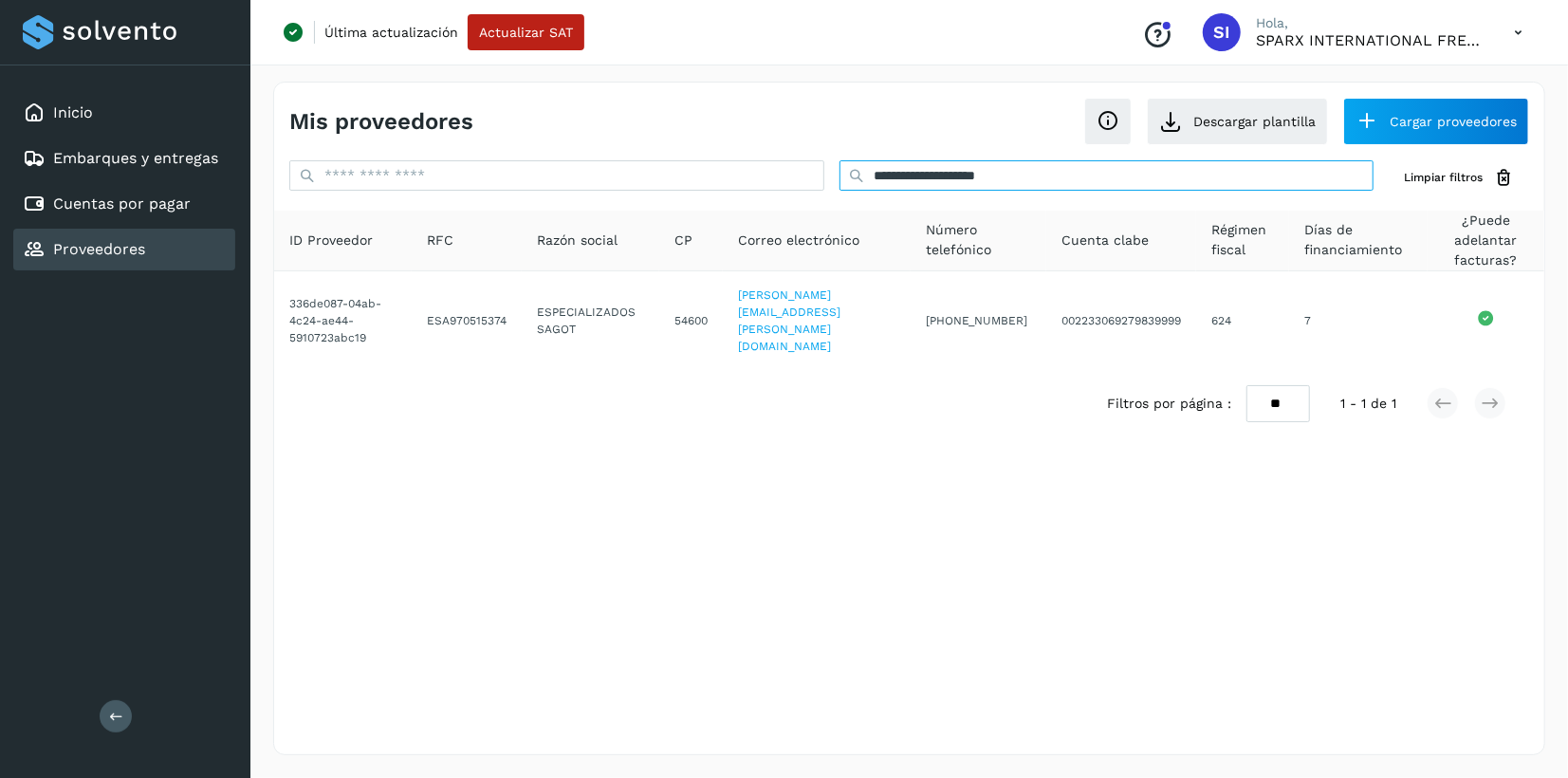 type on "**********" 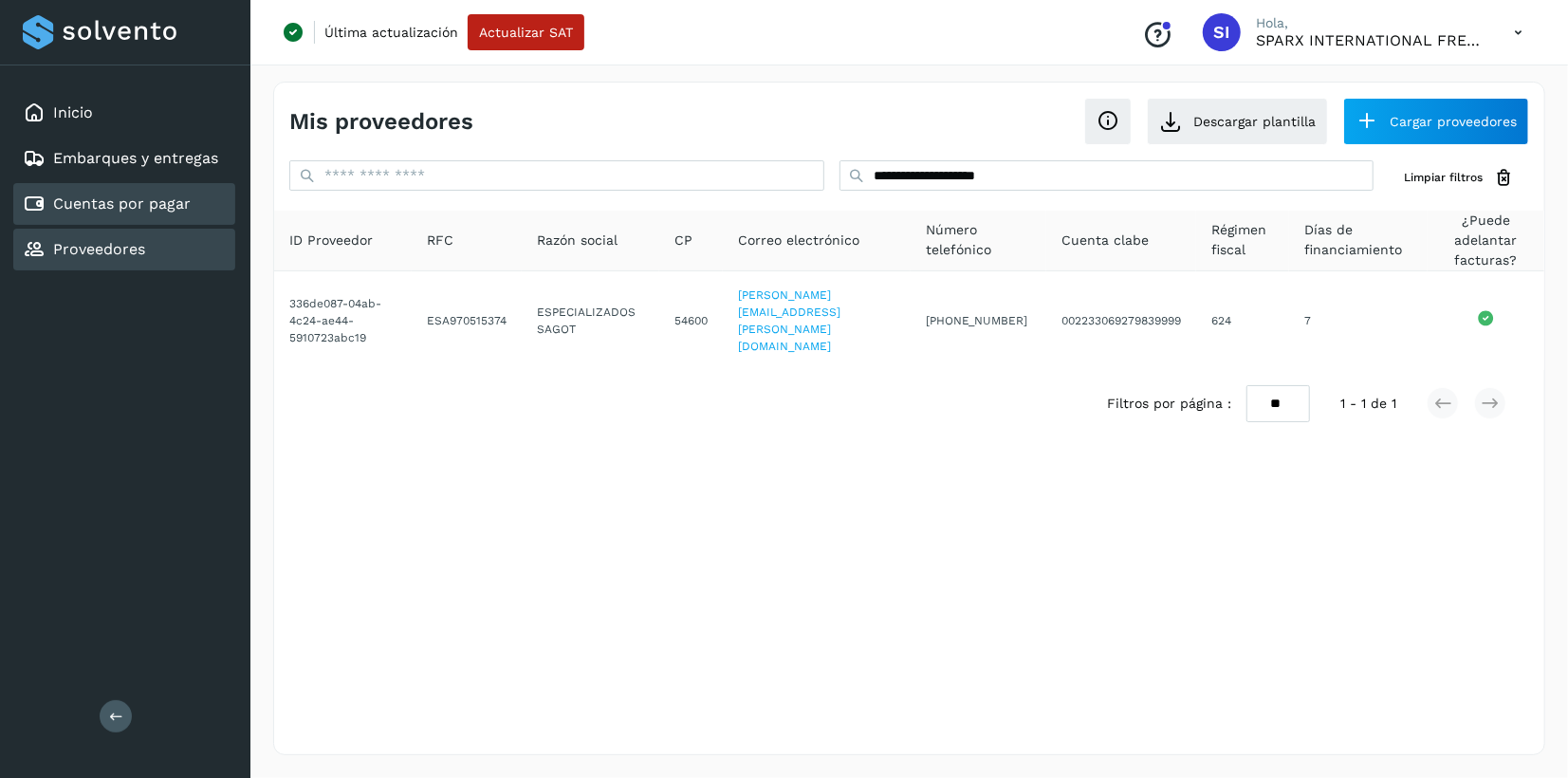 click on "Cuentas por pagar" at bounding box center [106, 204] 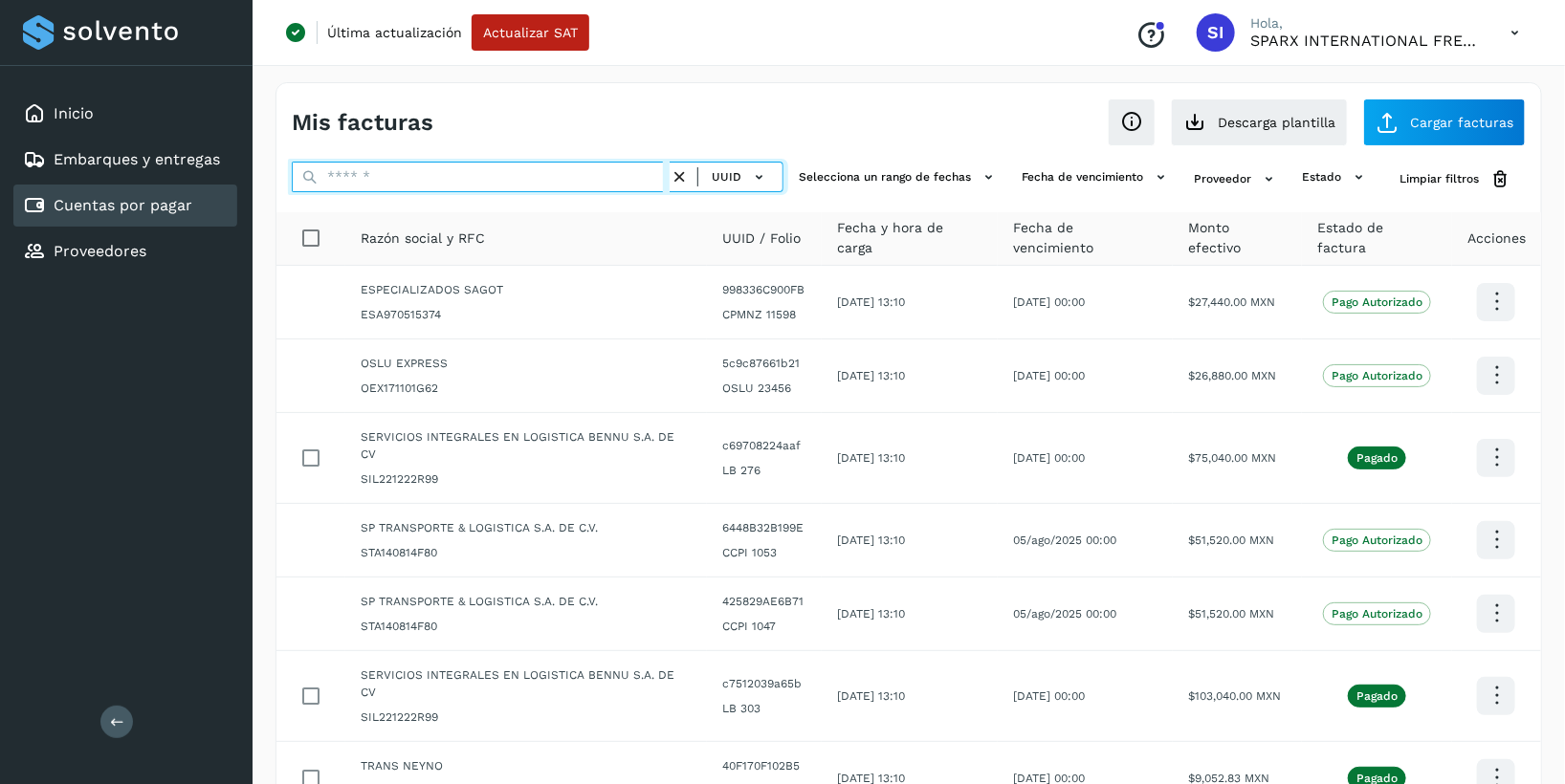 click at bounding box center (480, 177) 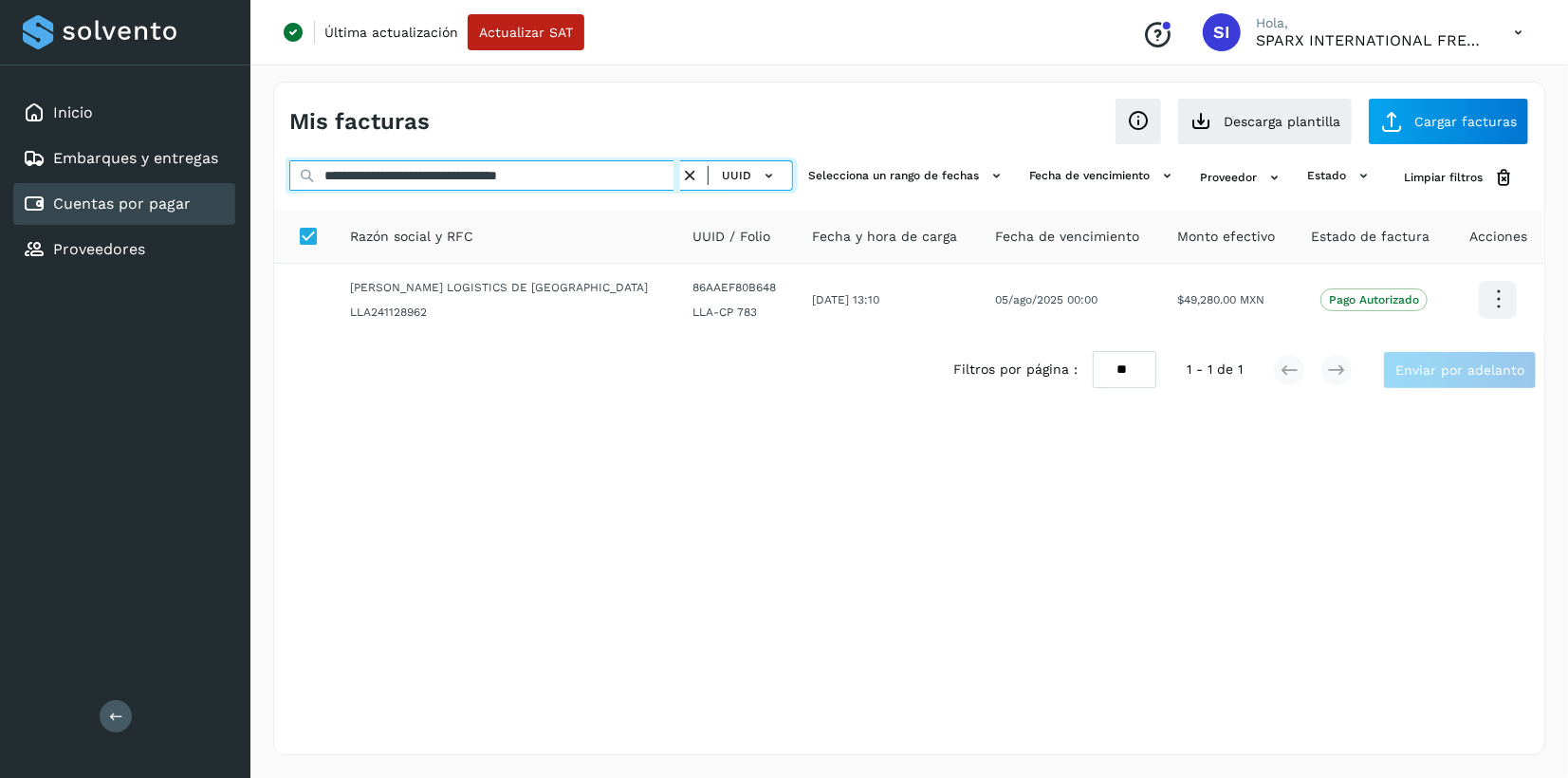 type on "**********" 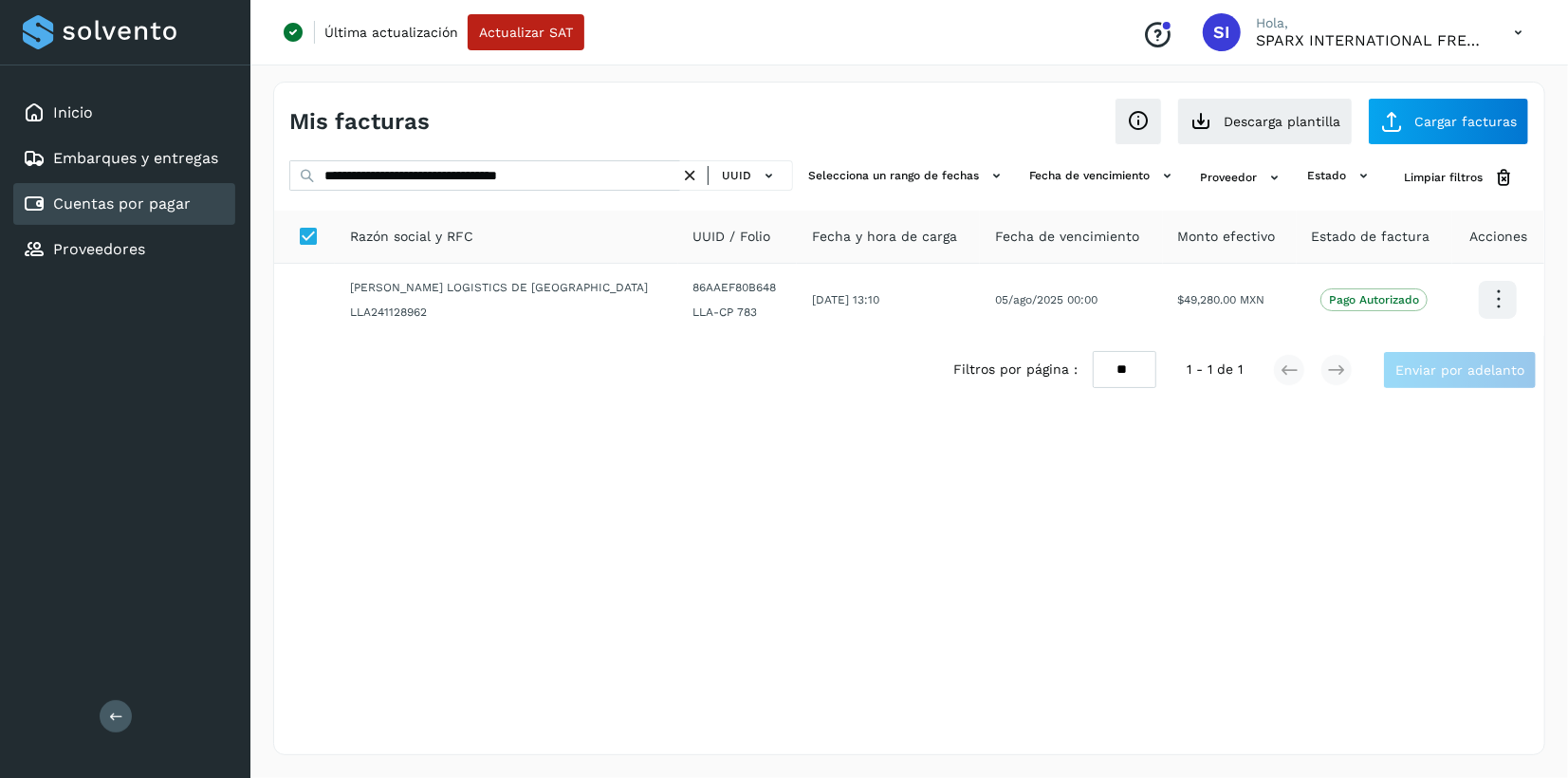 click at bounding box center (690, 176) 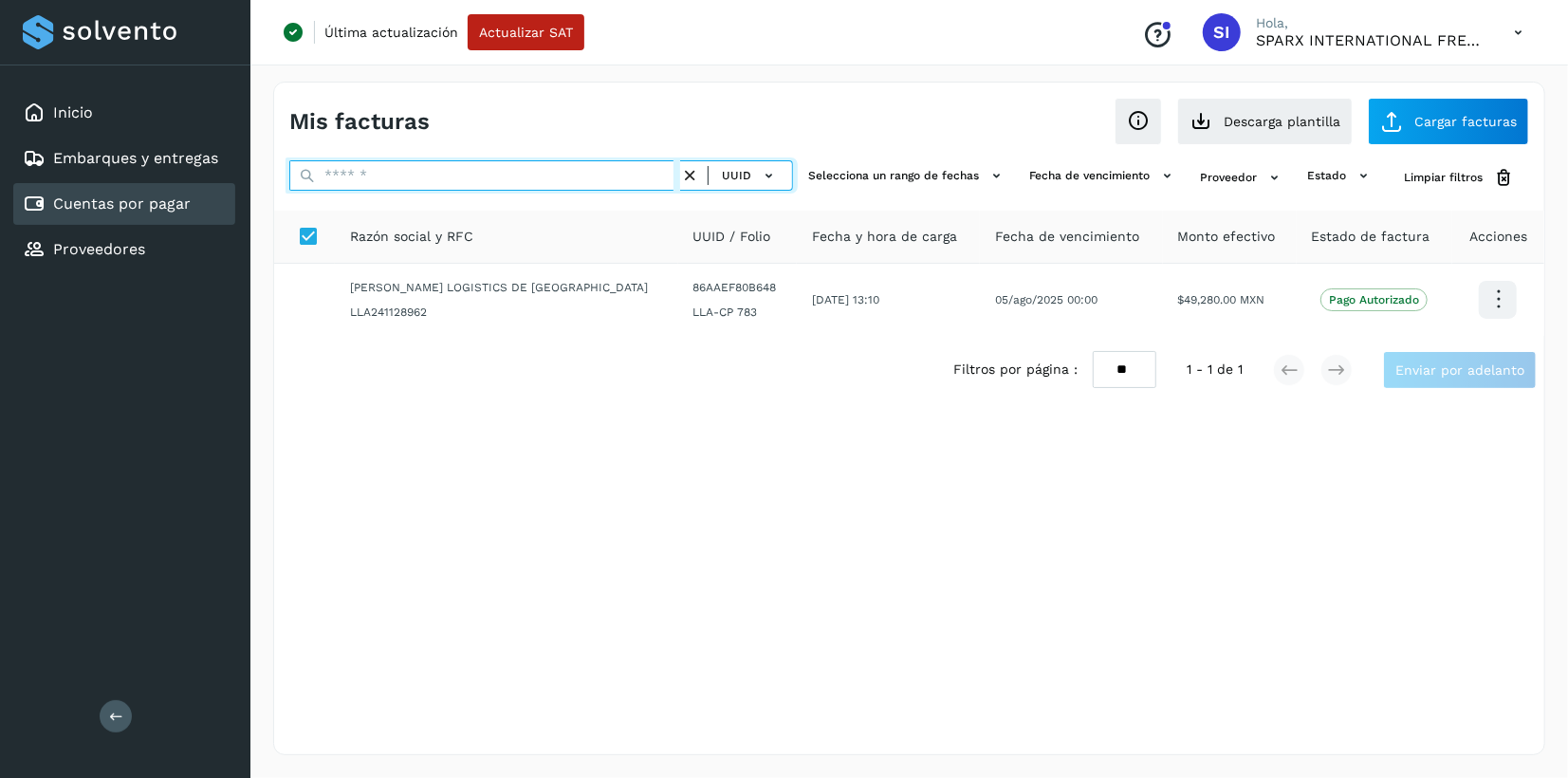 click at bounding box center [485, 176] 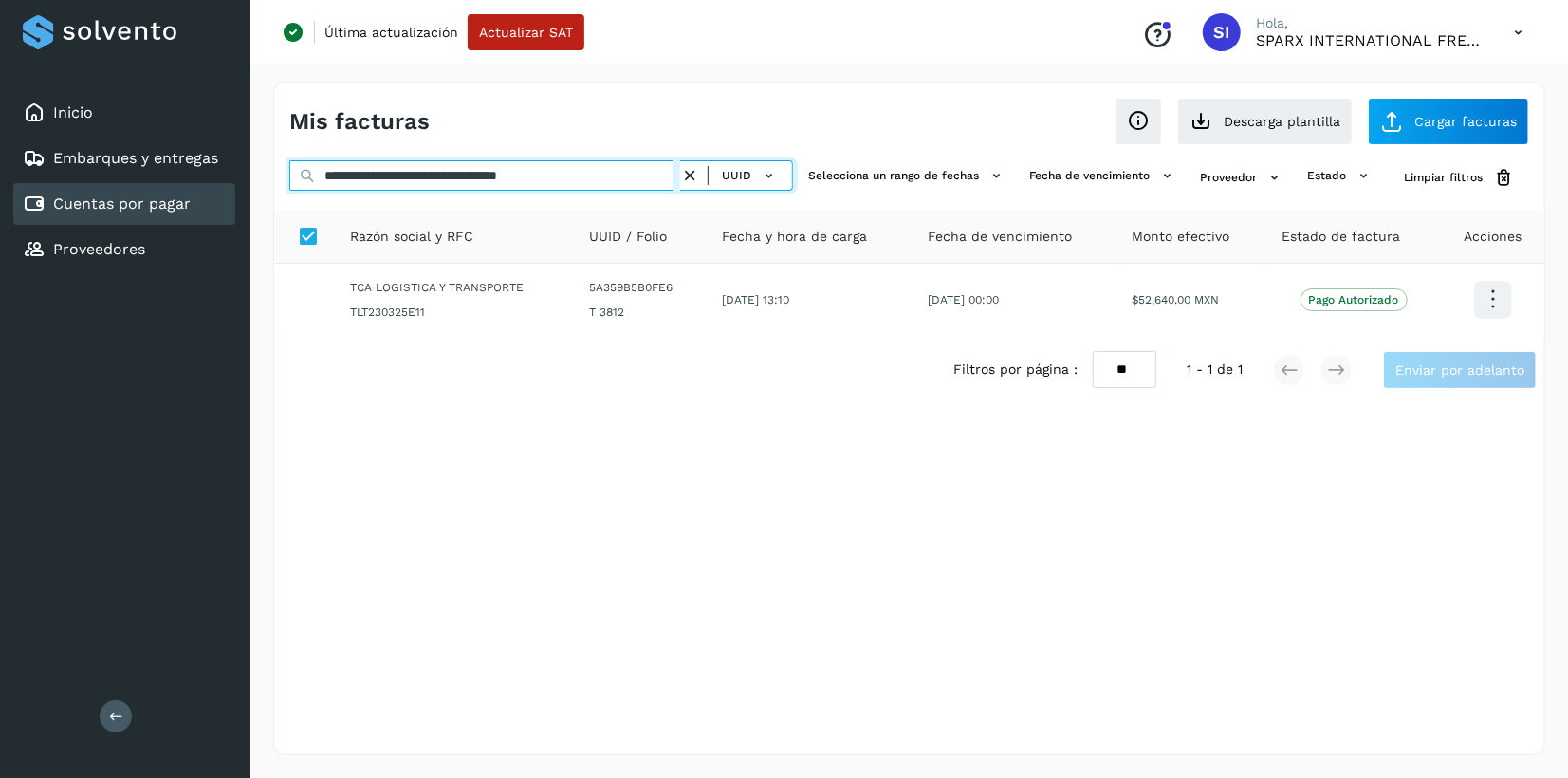 type on "**********" 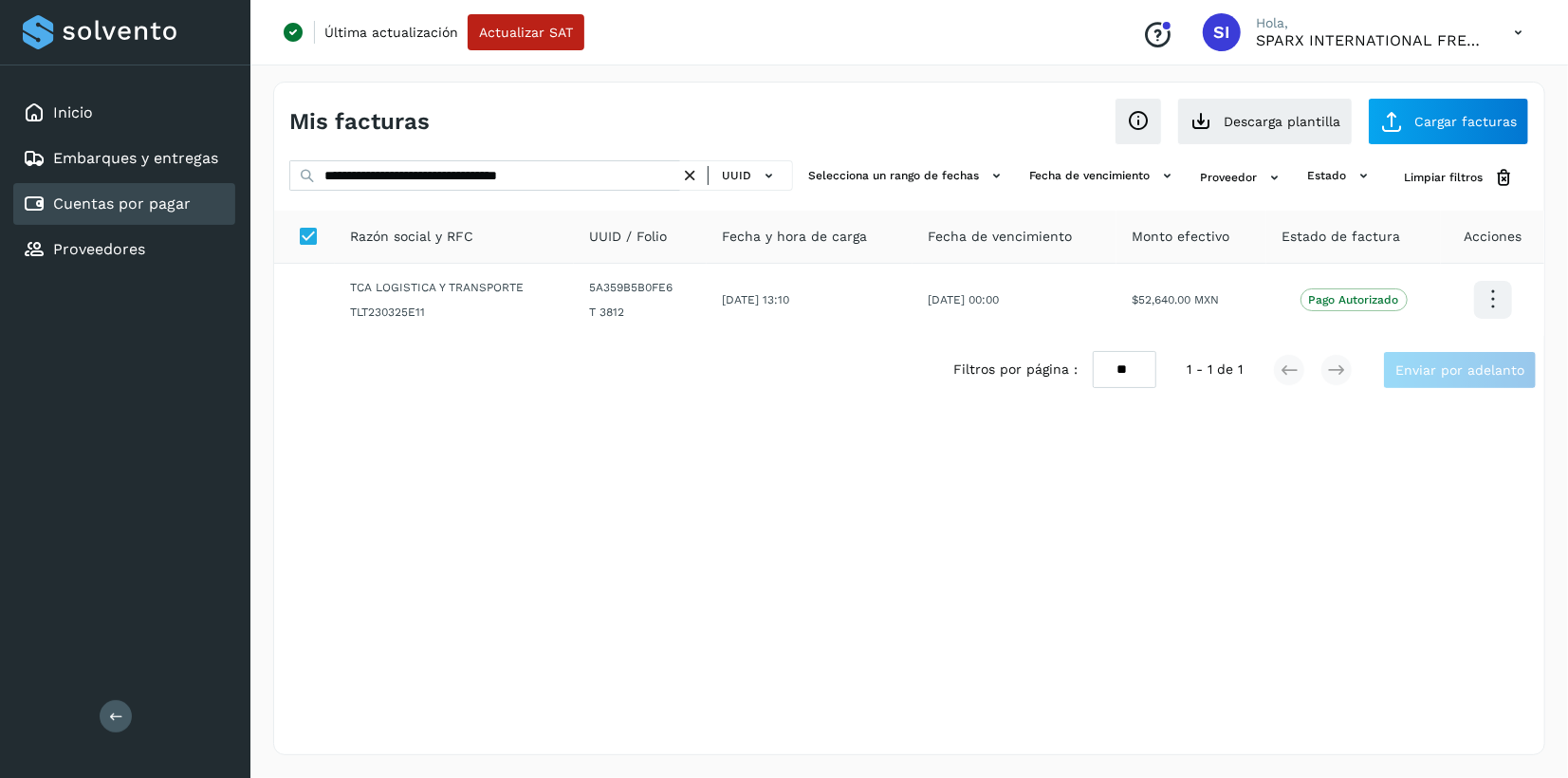 drag, startPoint x: 692, startPoint y: 173, endPoint x: 606, endPoint y: 188, distance: 87.298339 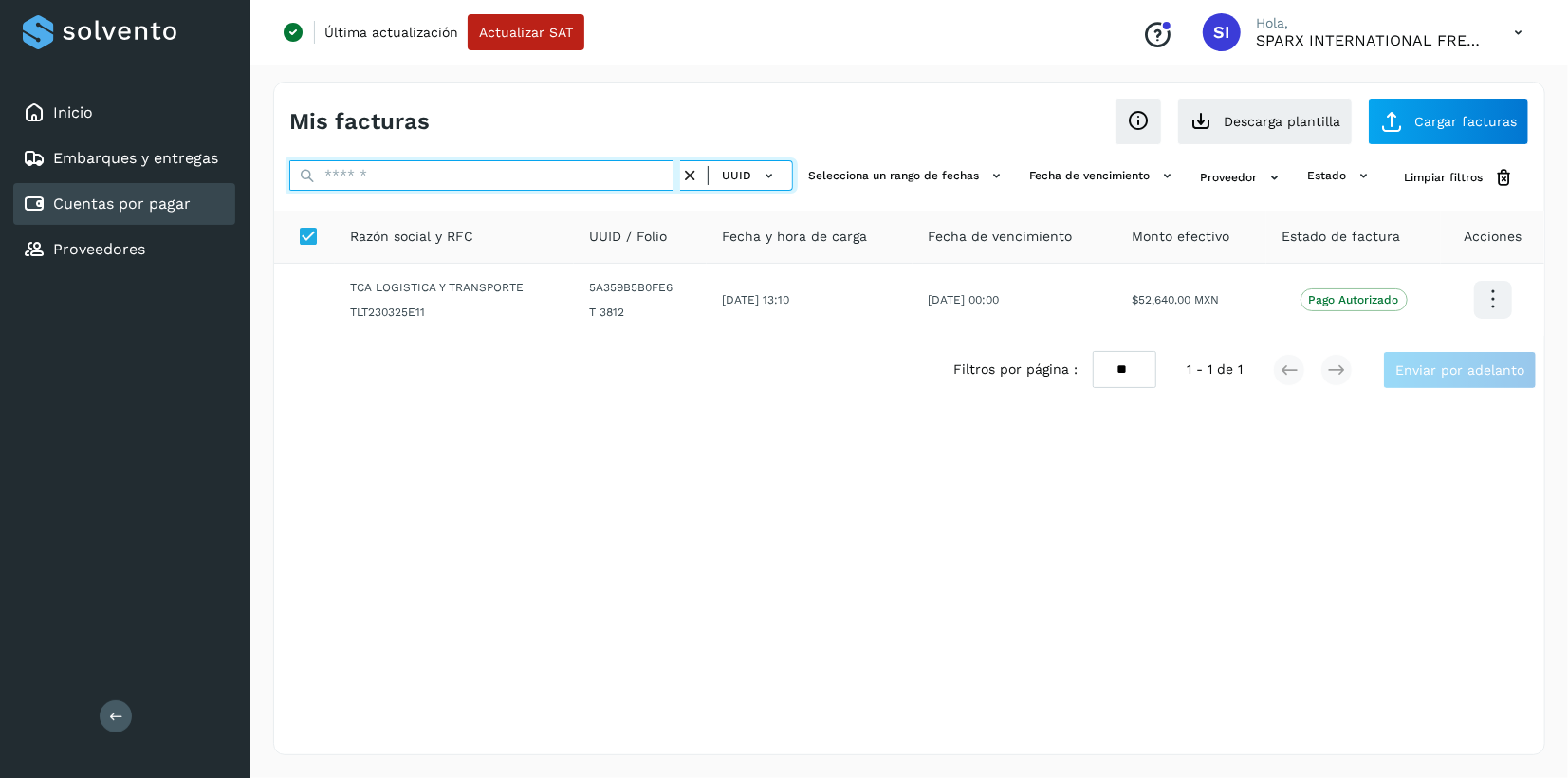 click at bounding box center [485, 176] 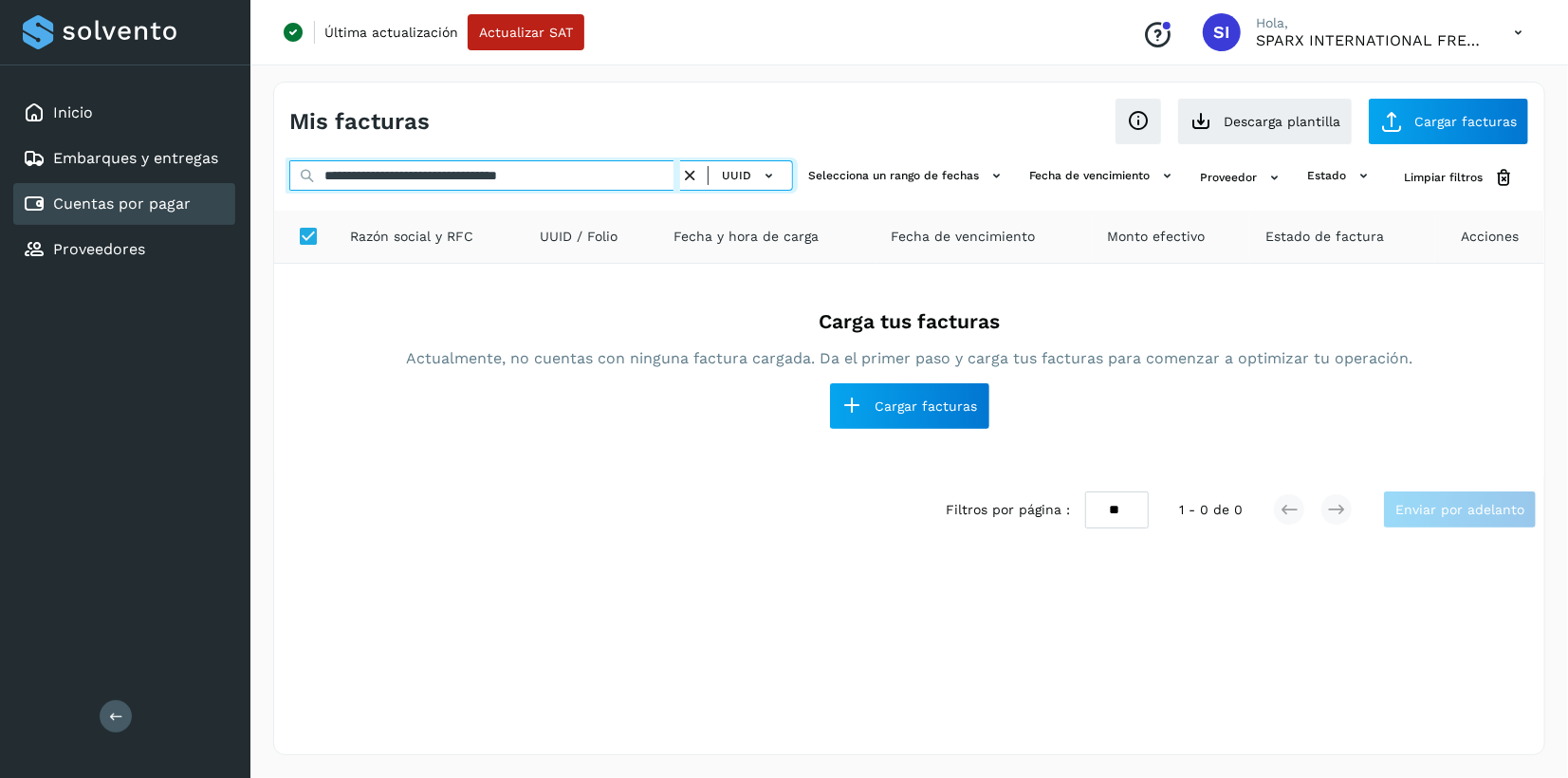 type on "**********" 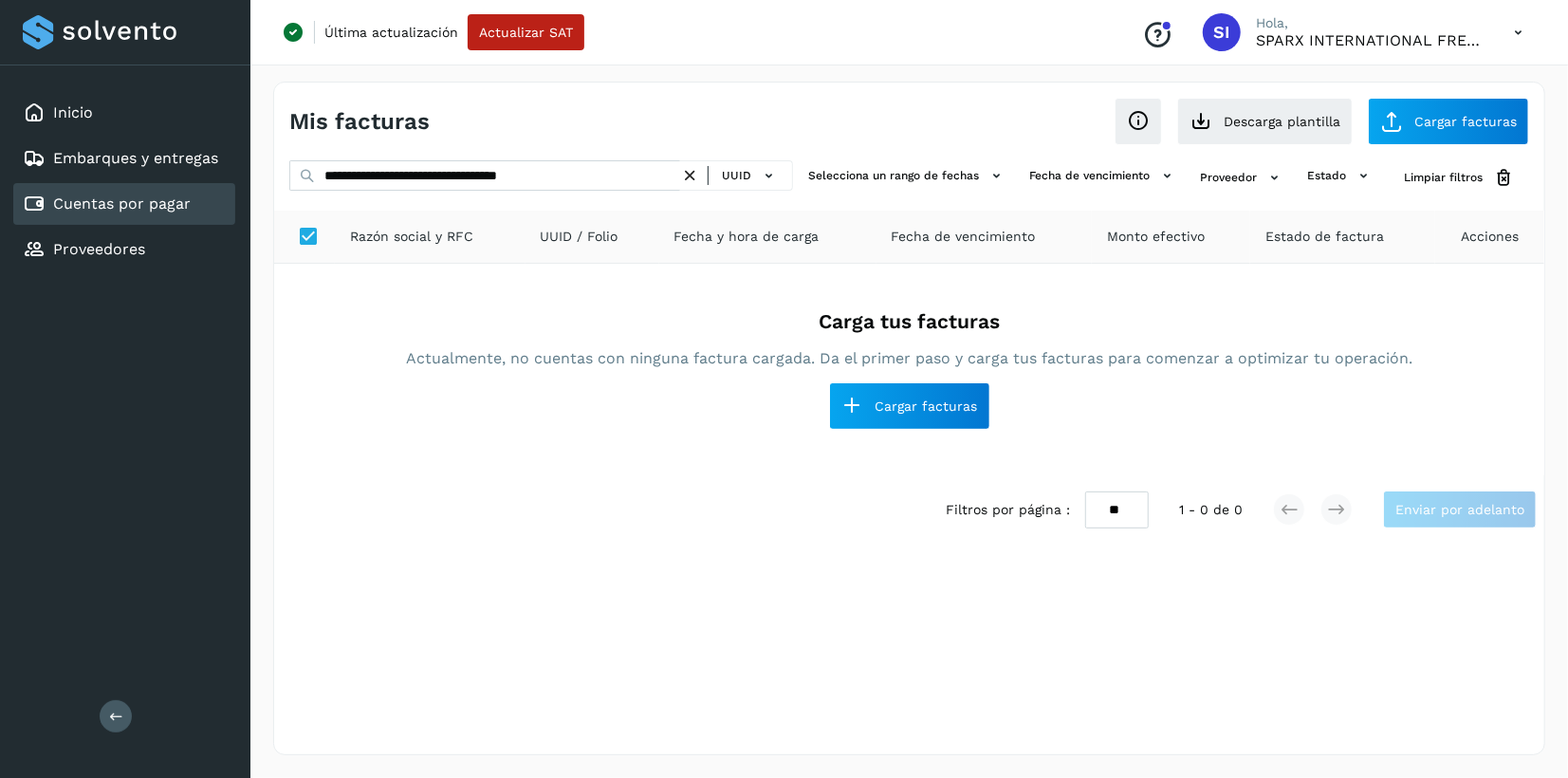 click at bounding box center [690, 176] 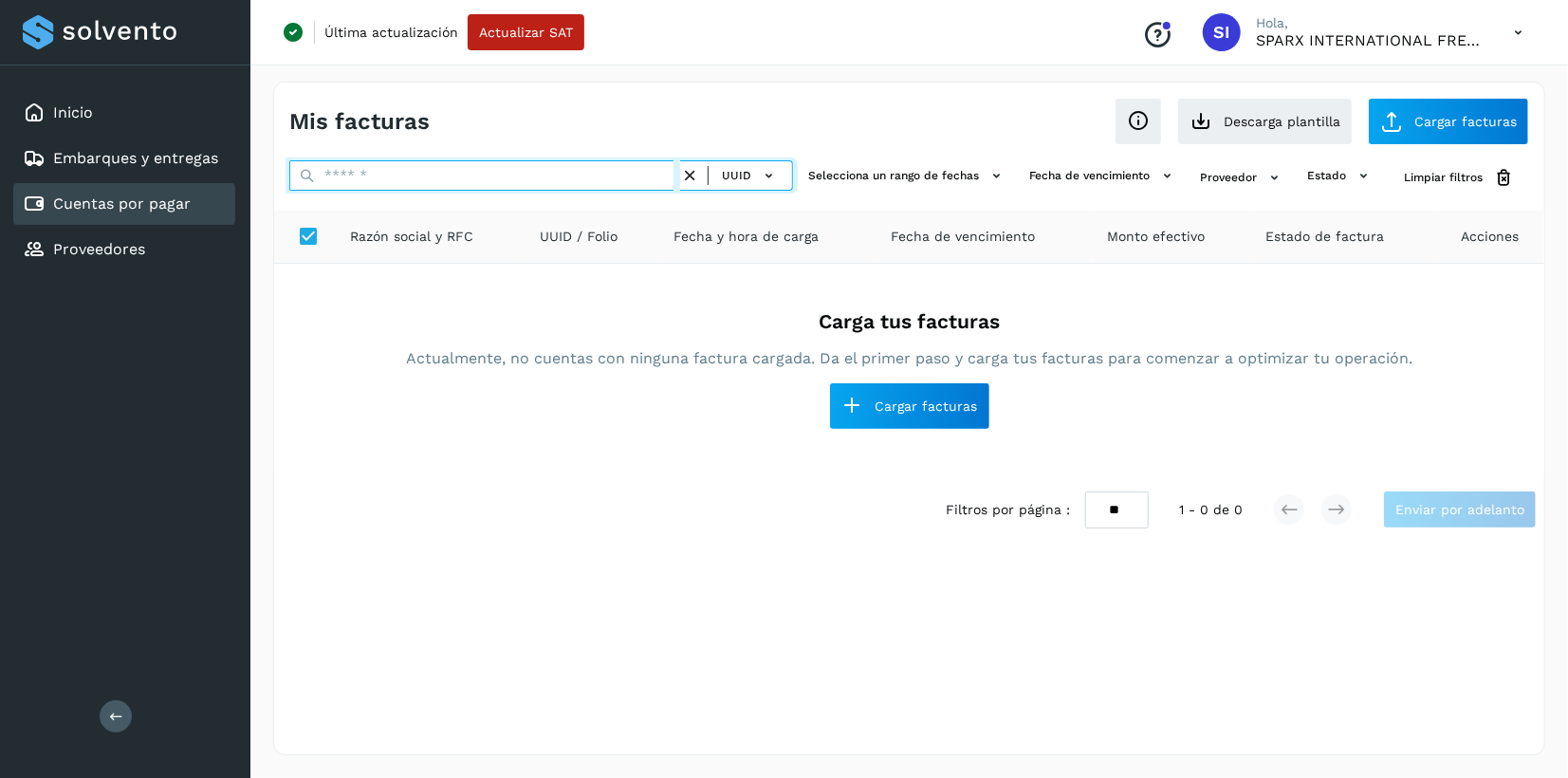 click at bounding box center (485, 176) 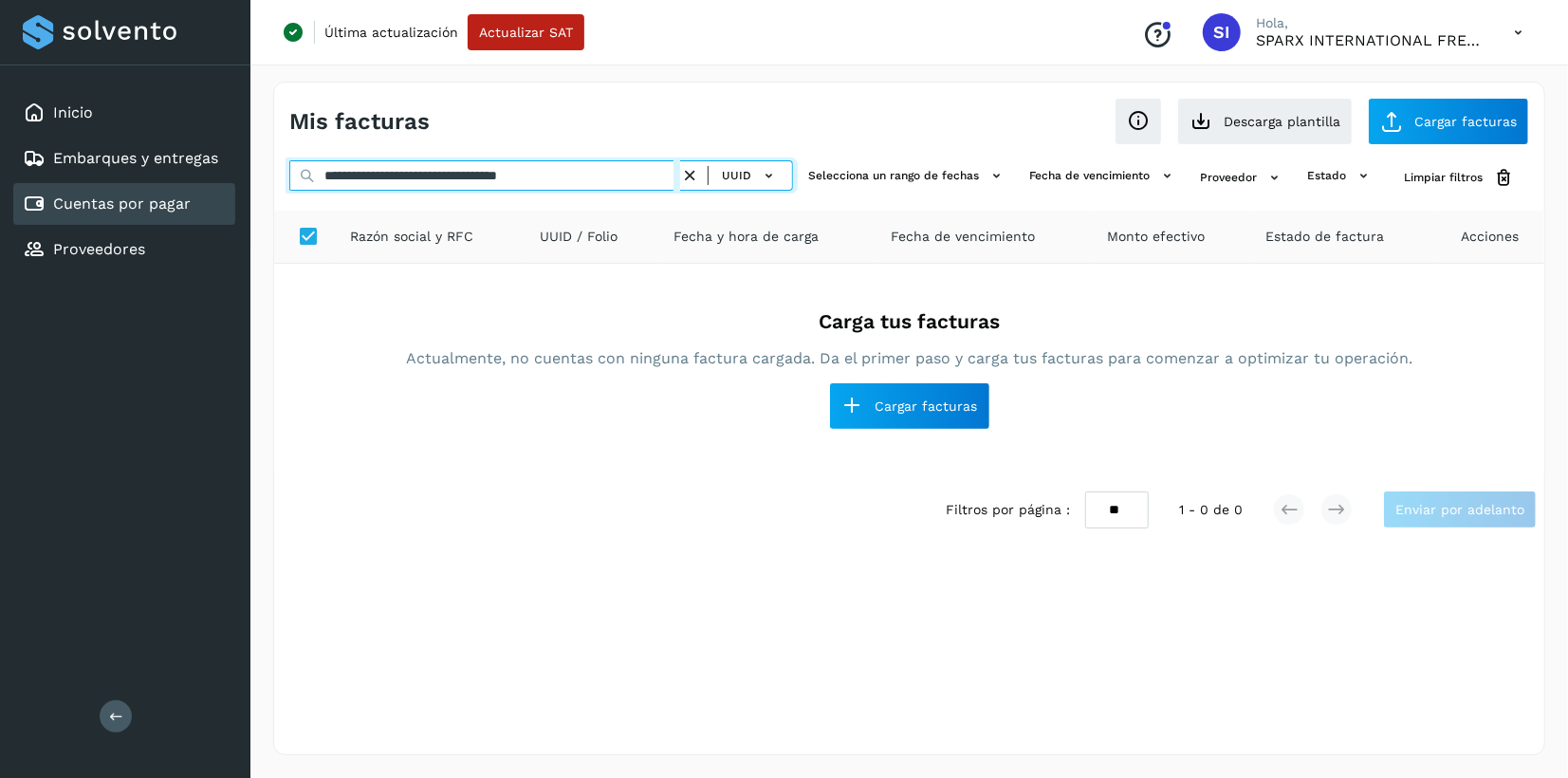 type on "**********" 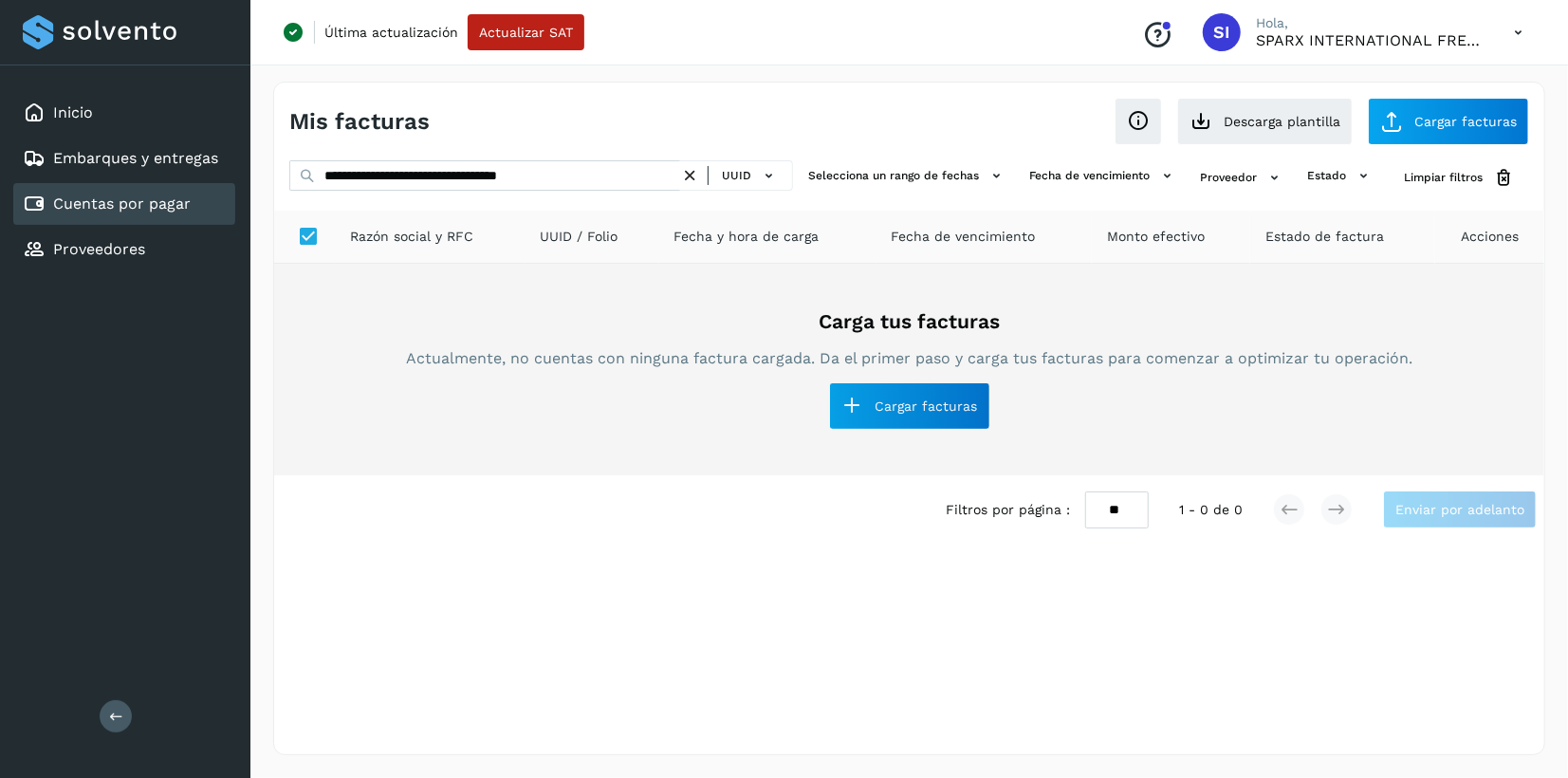drag, startPoint x: 452, startPoint y: 461, endPoint x: 457, endPoint y: 447, distance: 14.866069 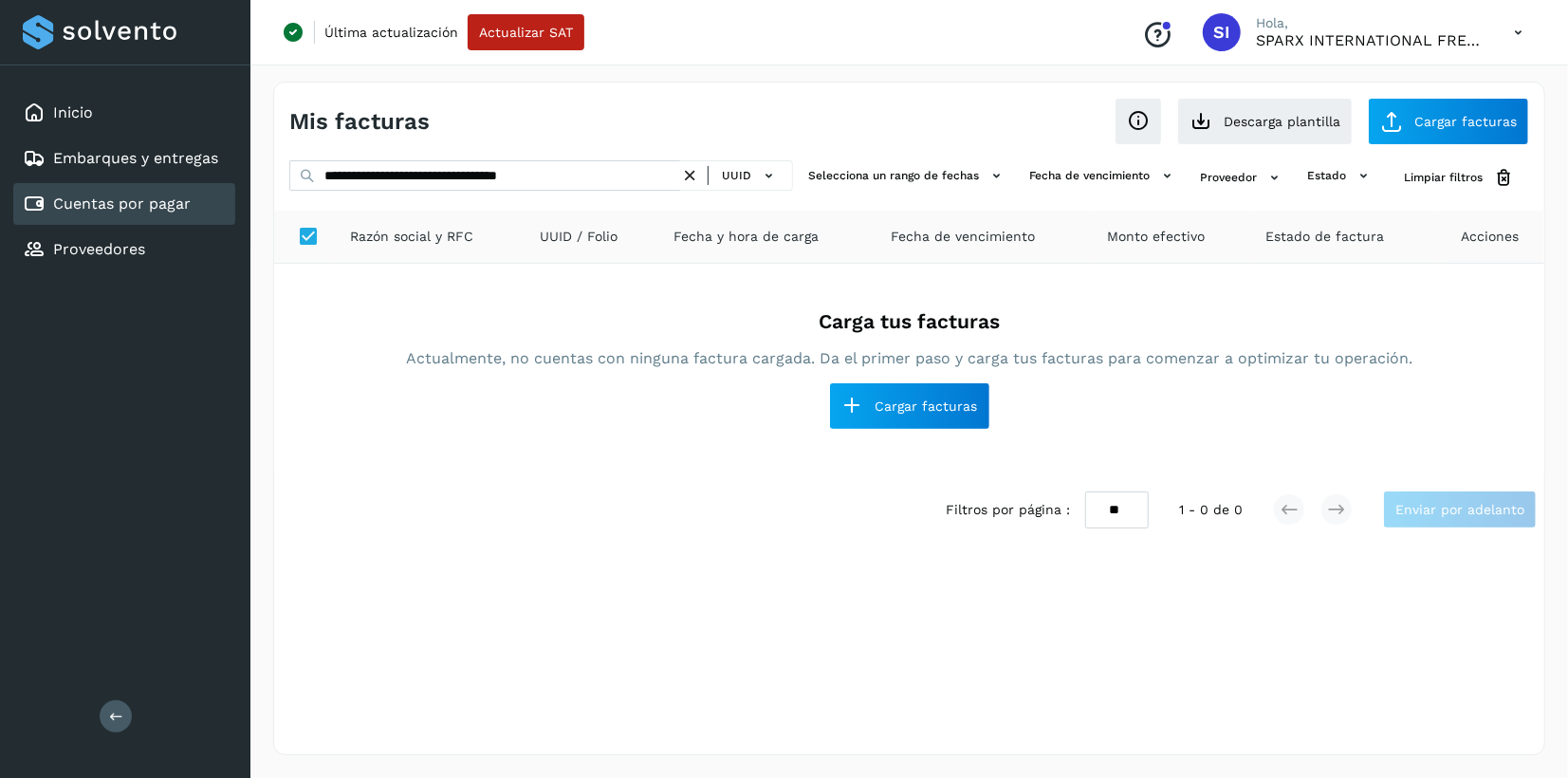 drag, startPoint x: 457, startPoint y: 447, endPoint x: 692, endPoint y: 176, distance: 358.70043 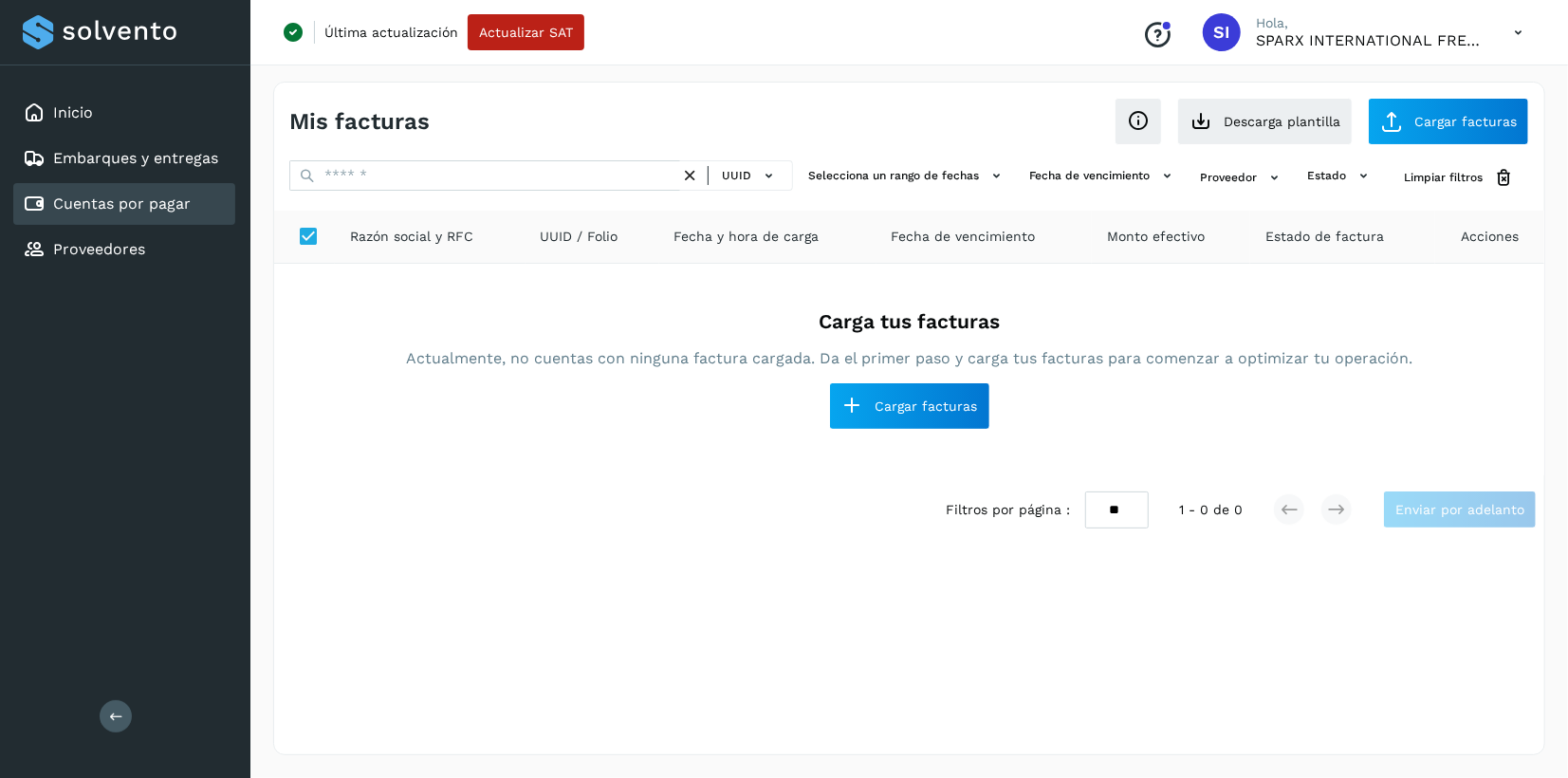 click on "UUID Selecciona un rango de fechas
Selecciona el rango de fechas en el que se carga la factura.
Fecha de vencimiento
Selecciona rango de fechas cuando vence la factura
Proveedor estado Limpiar filtros" at bounding box center [909, 185] 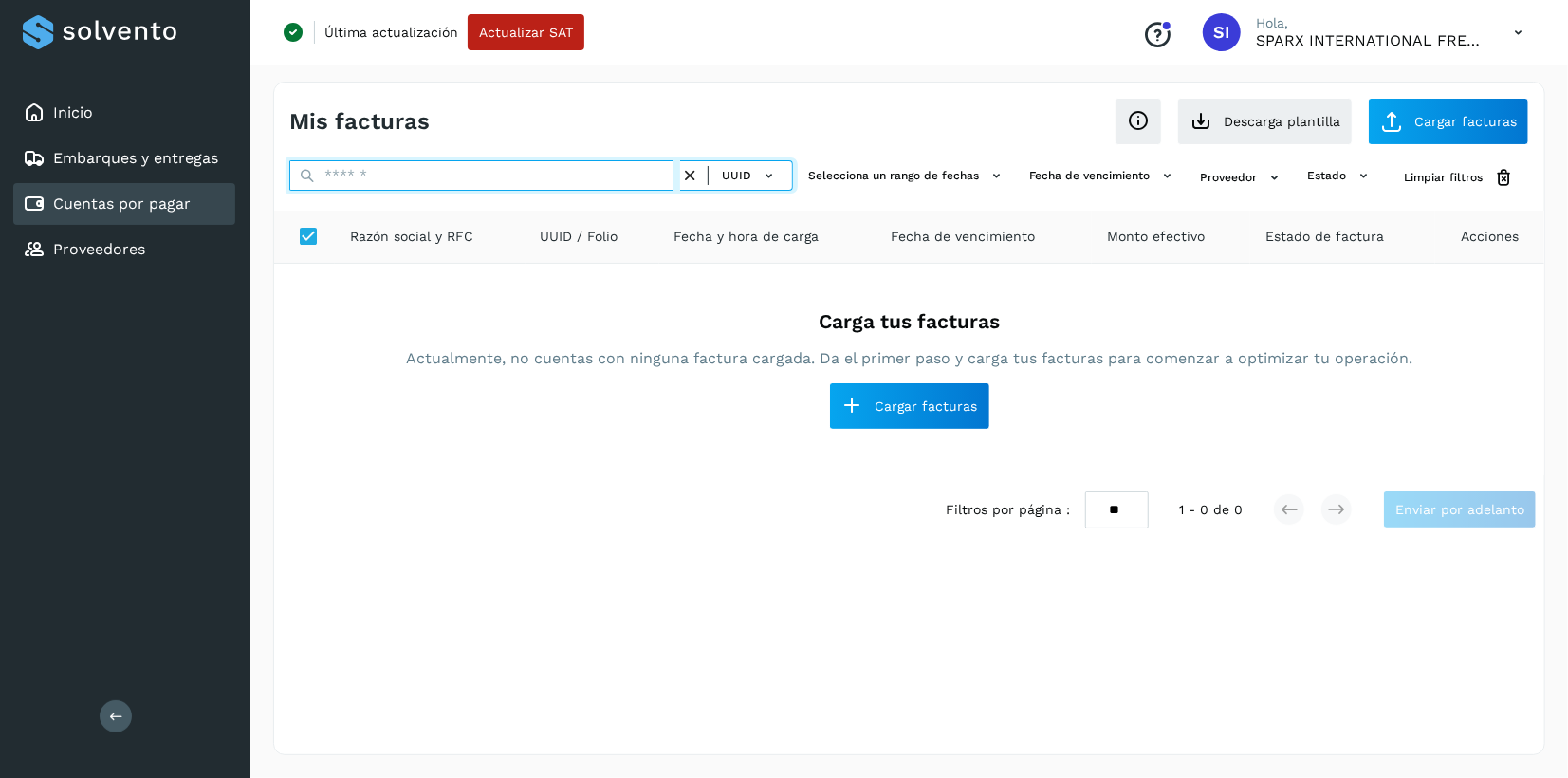 click at bounding box center (485, 176) 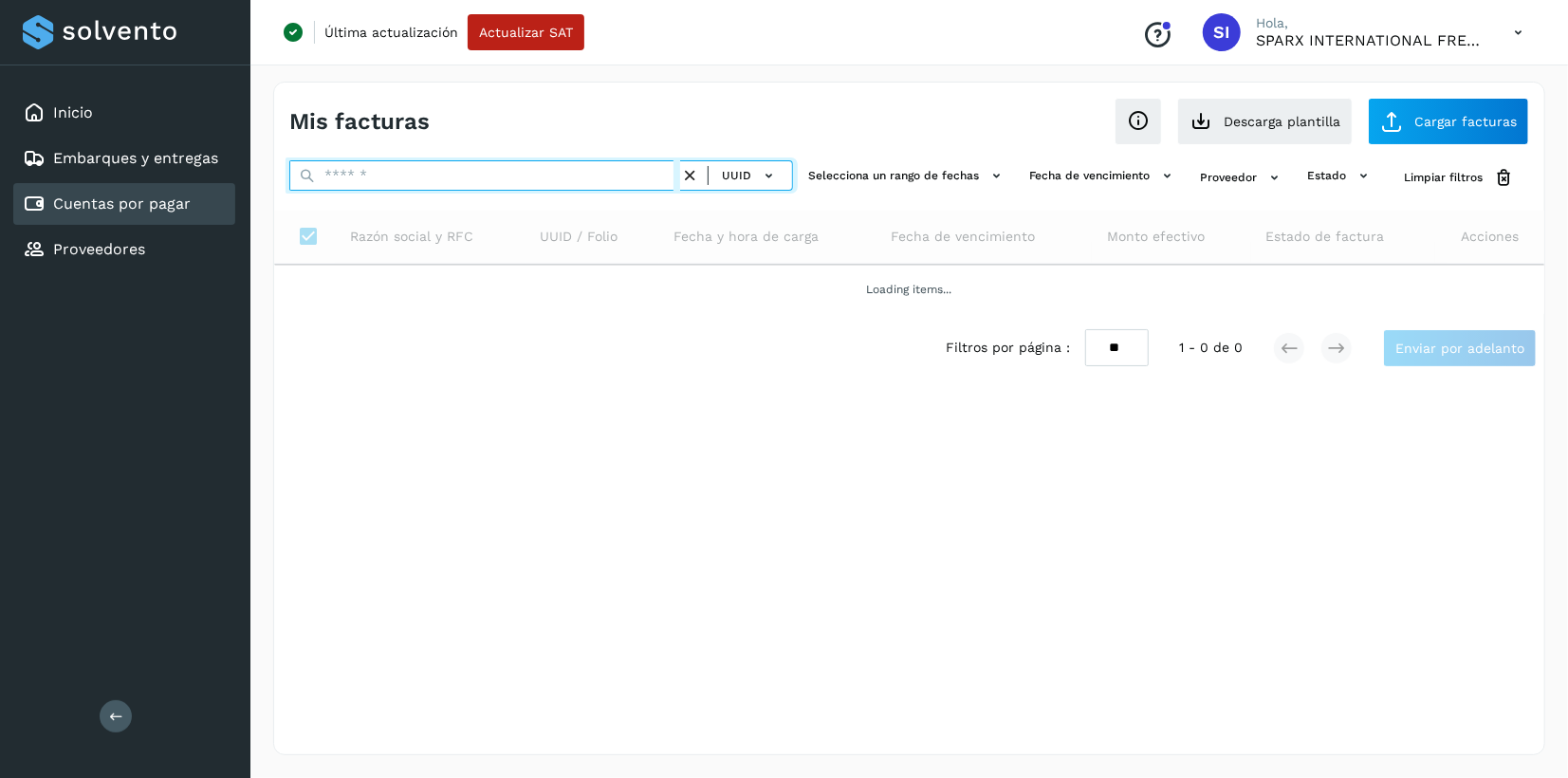 paste on "**********" 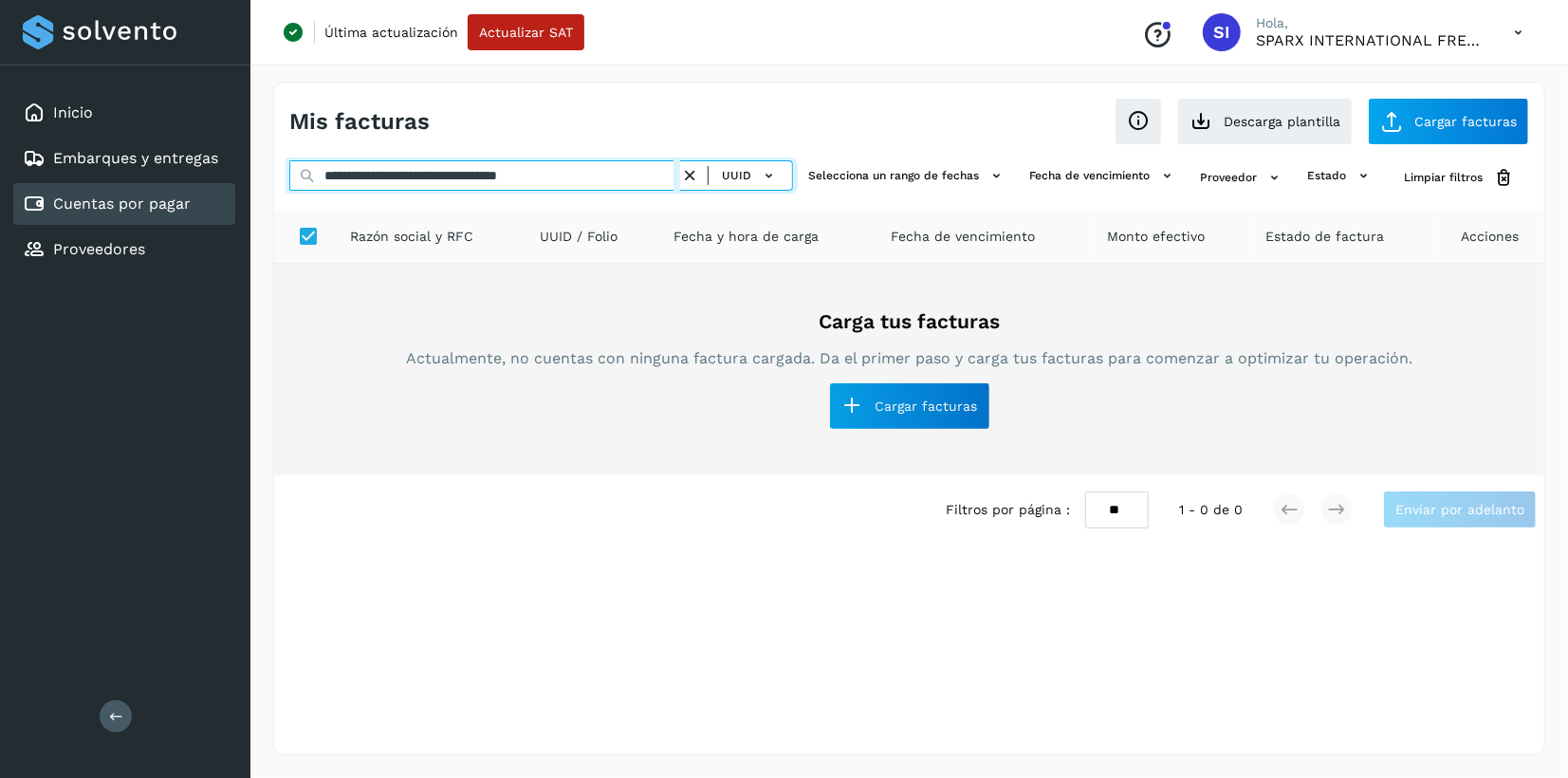 type on "**********" 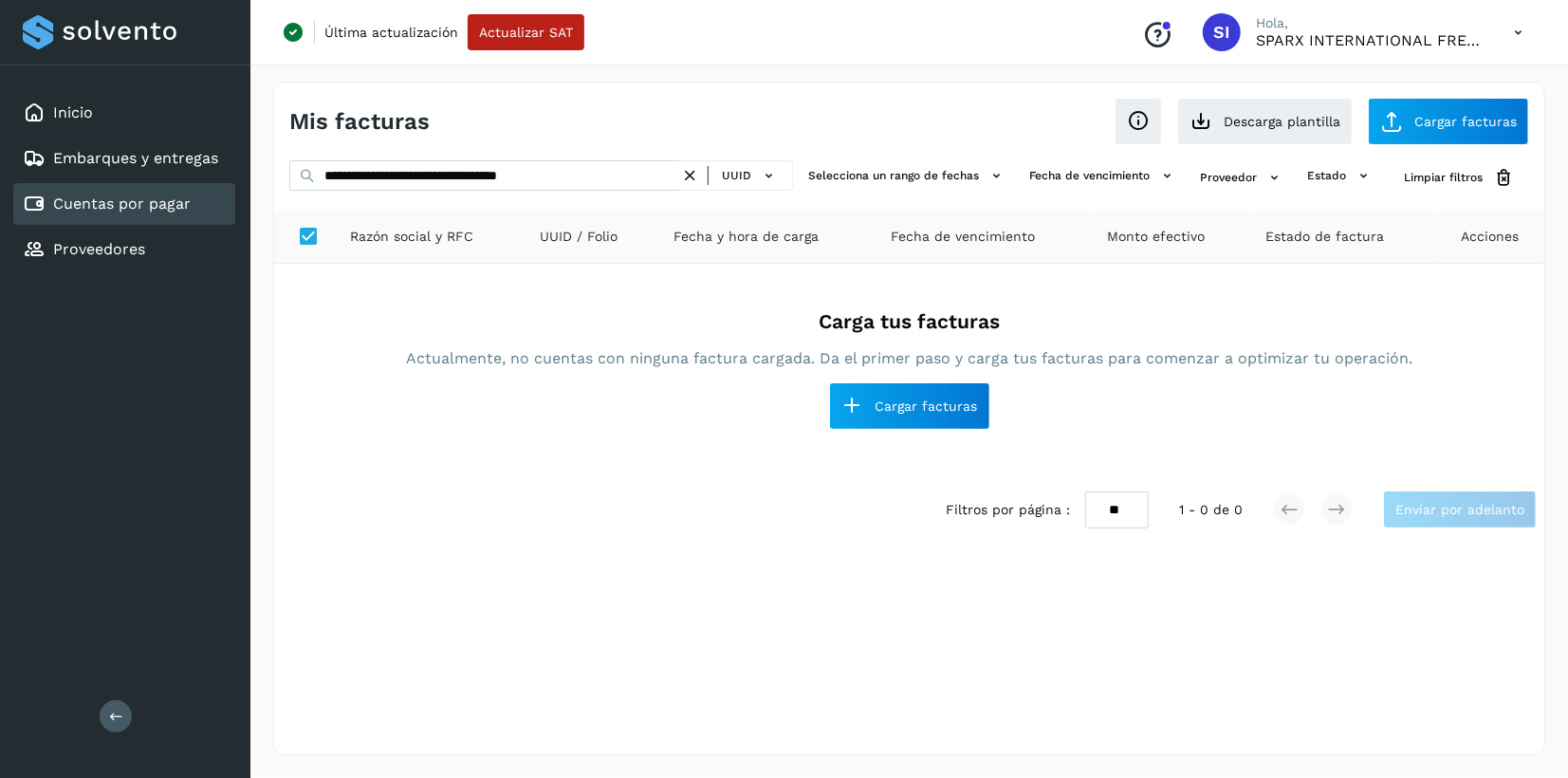 click on "Filtros por página : ** ** ** 1 - 0 de 0 Enviar por adelanto" at bounding box center [909, 509] 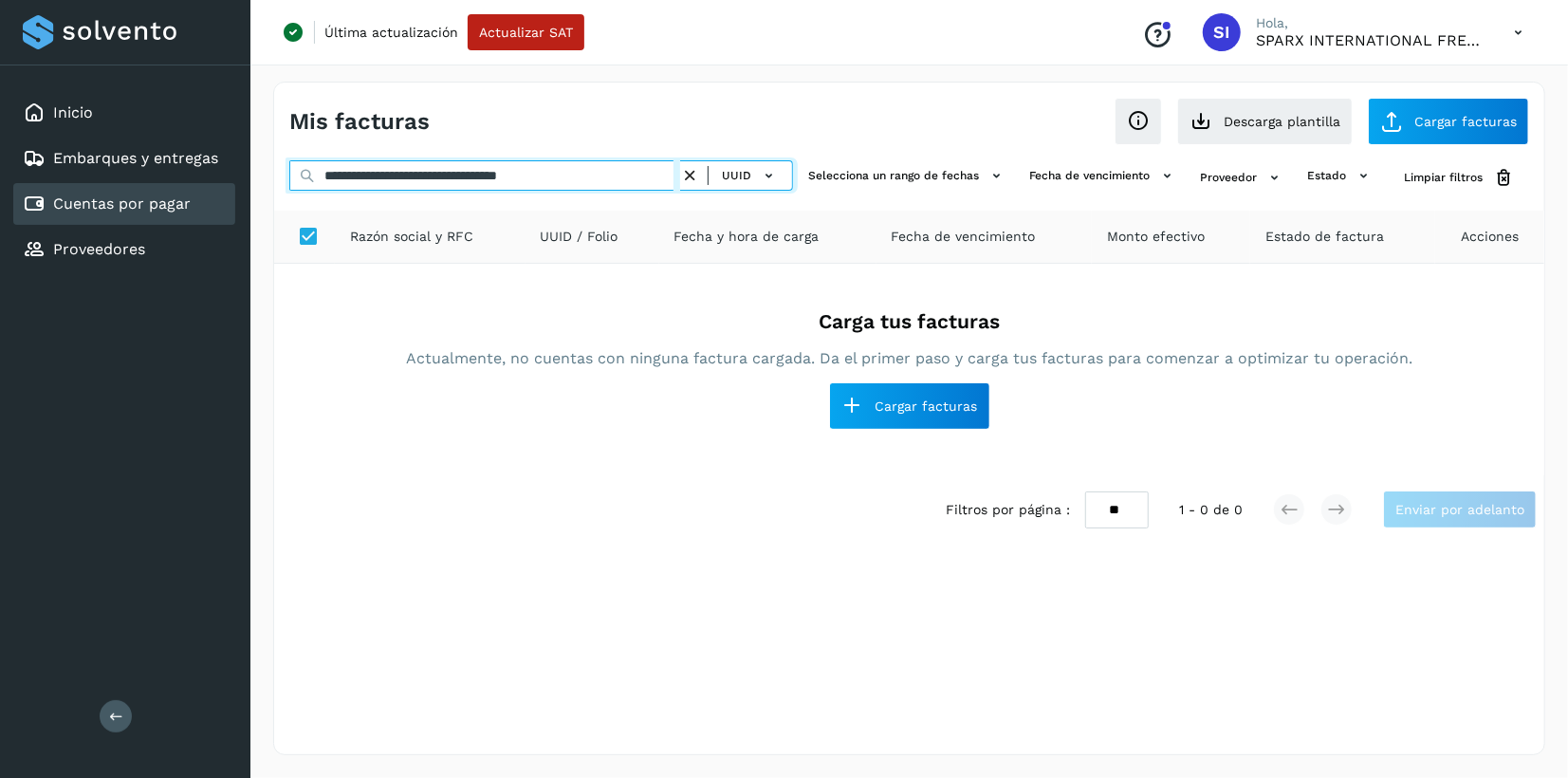 click on "**********" at bounding box center (485, 176) 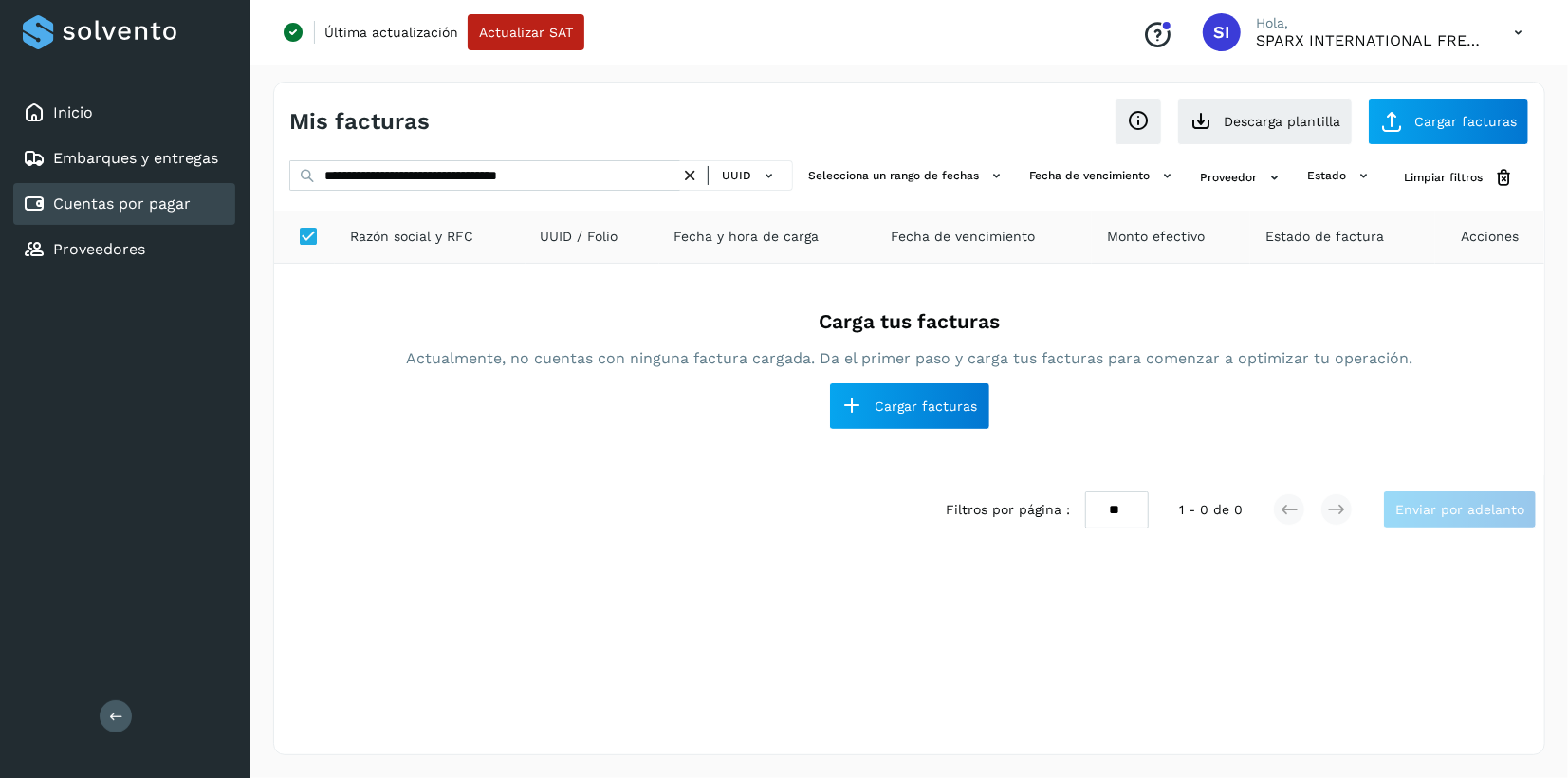 click at bounding box center [690, 176] 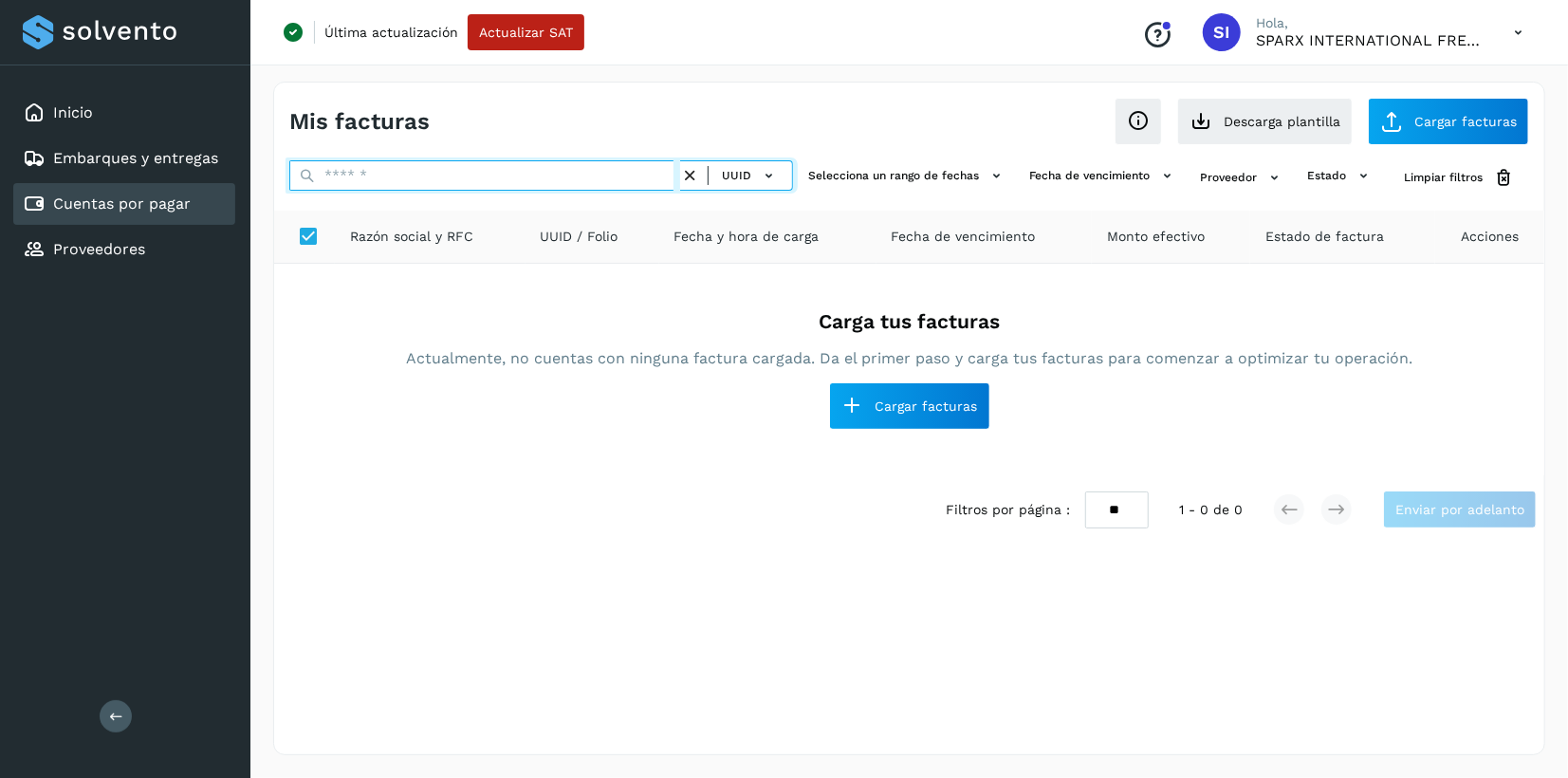 click at bounding box center [485, 176] 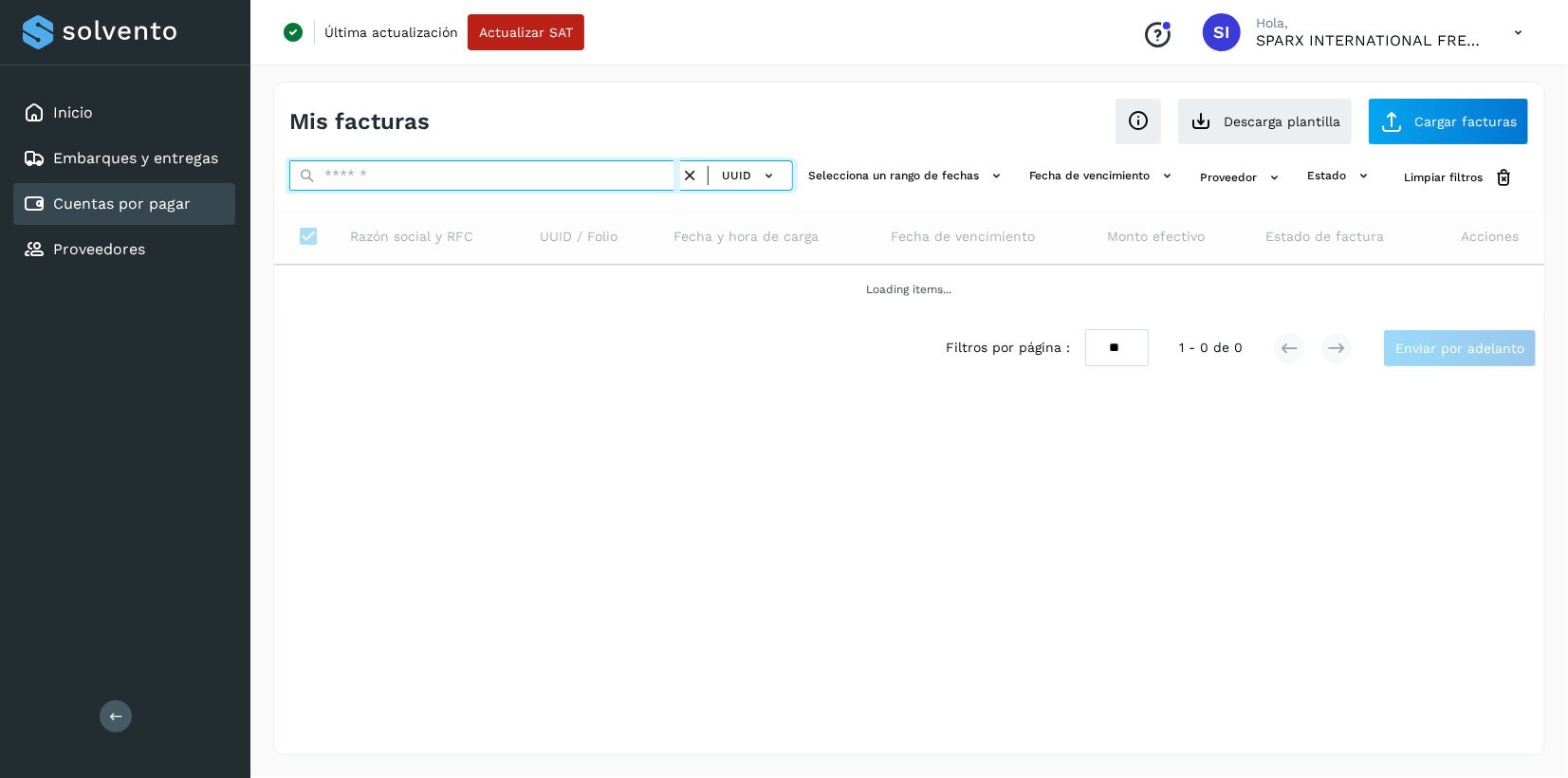 paste on "**********" 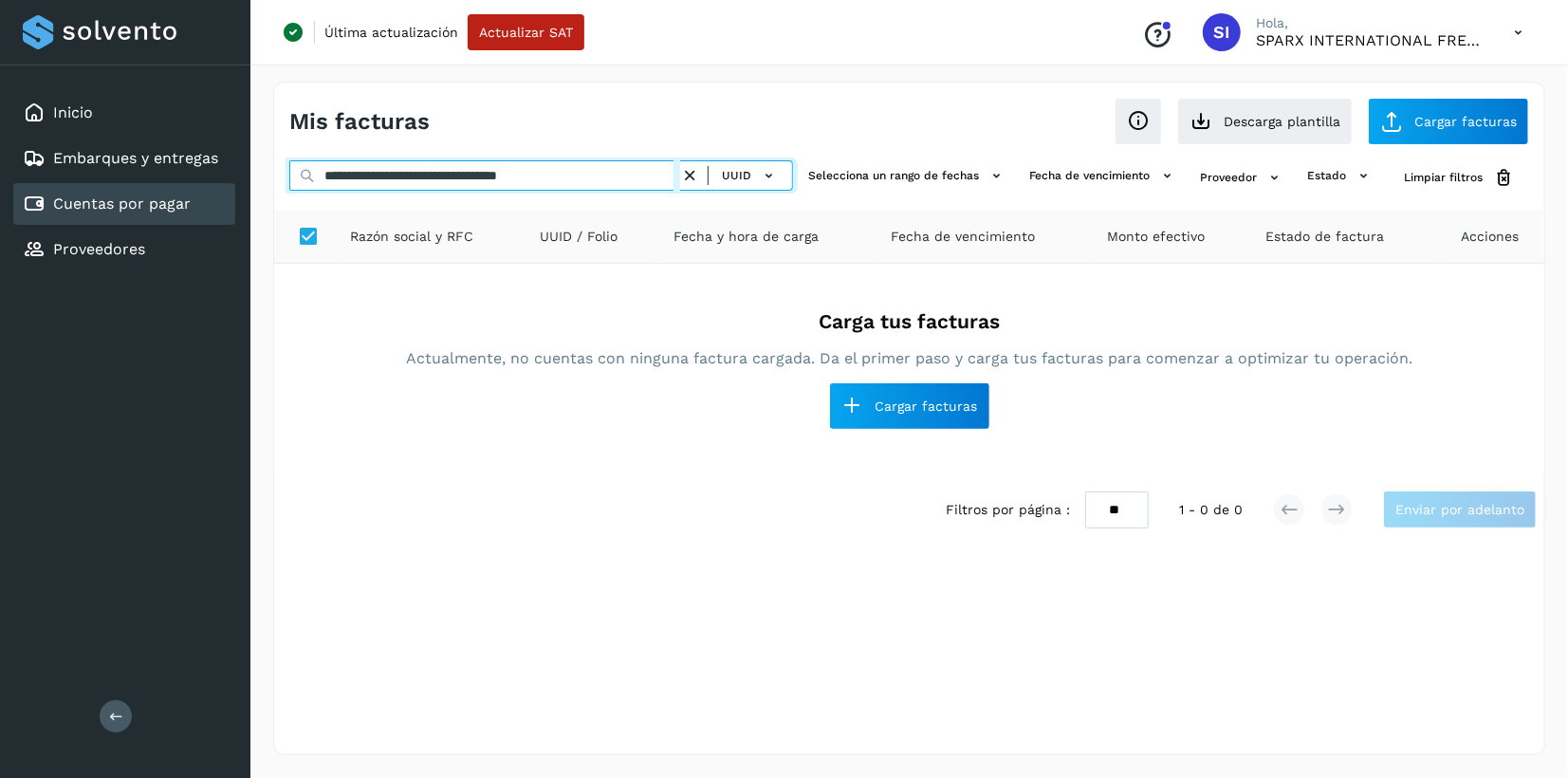type on "**********" 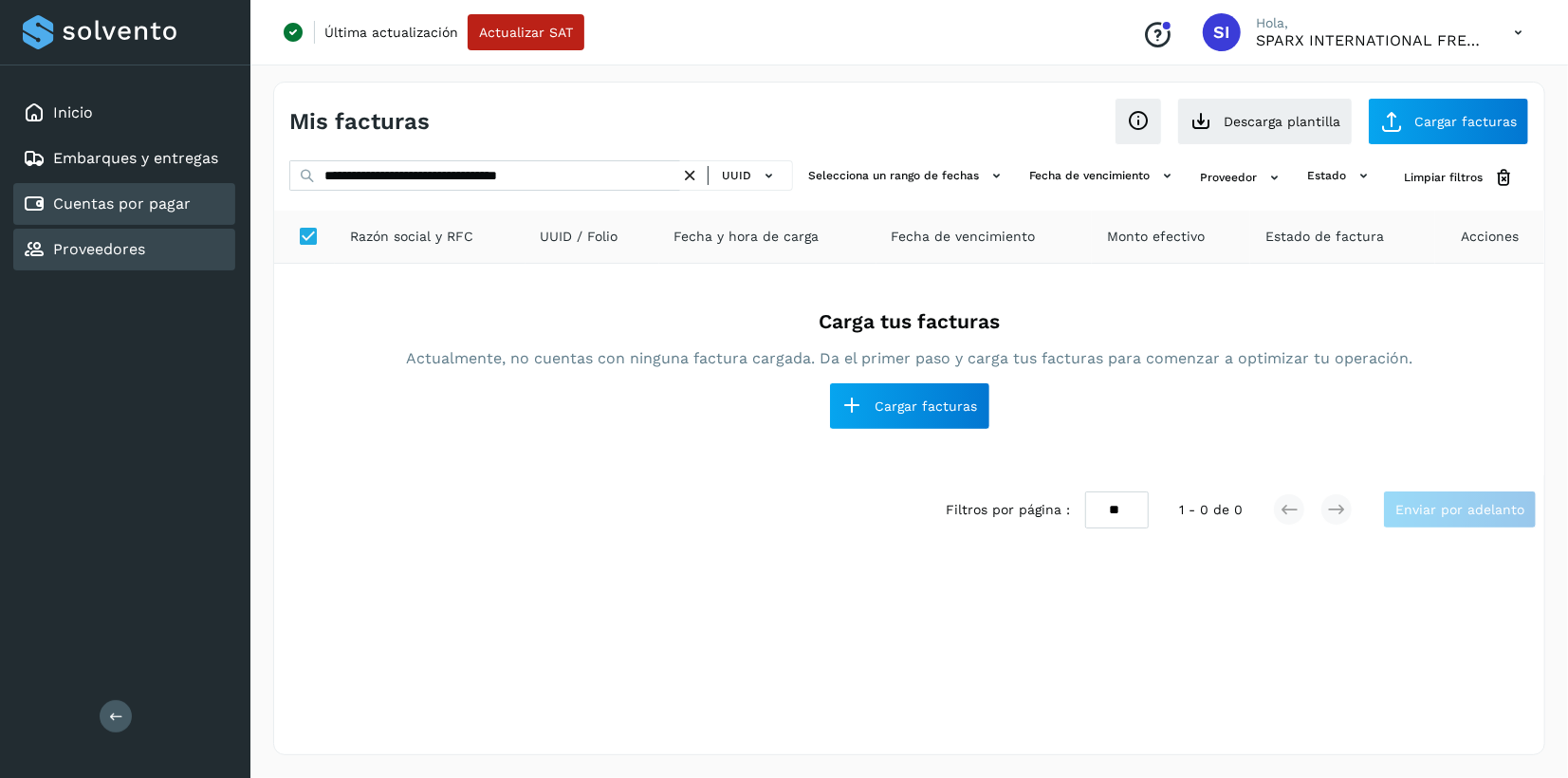 click on "Proveedores" at bounding box center [99, 249] 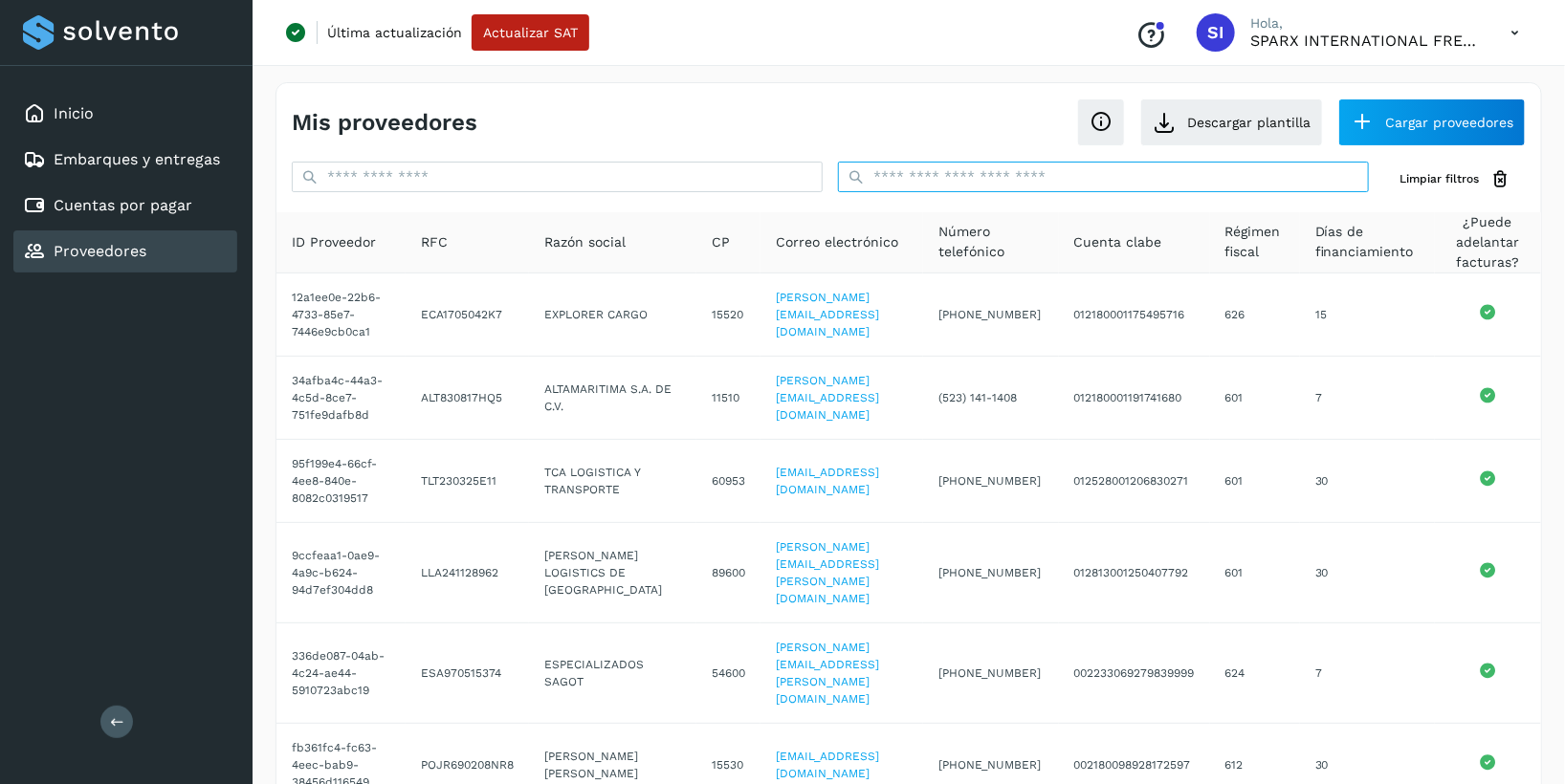 click at bounding box center (1103, 177) 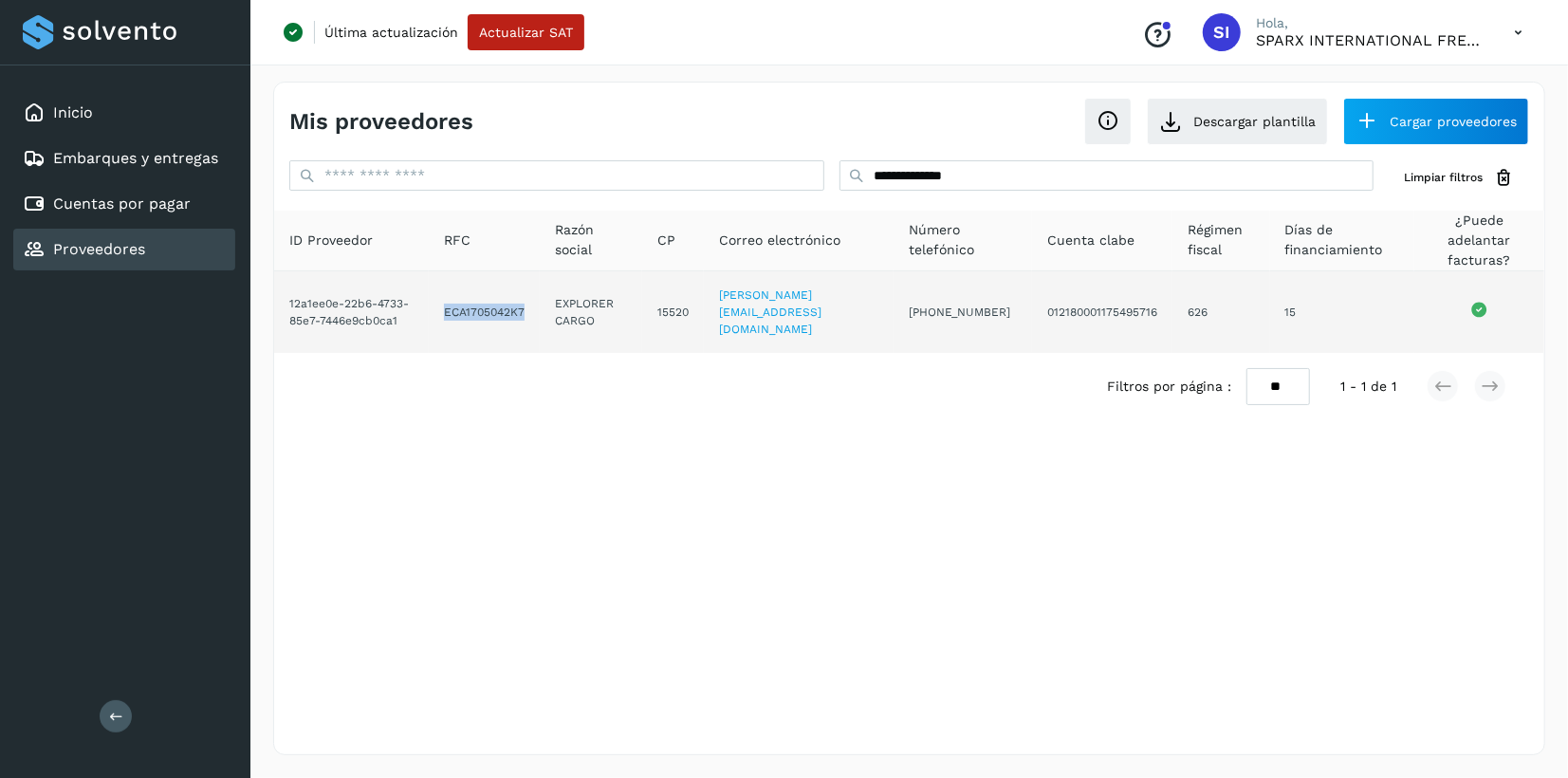 drag, startPoint x: 544, startPoint y: 307, endPoint x: 439, endPoint y: 307, distance: 105 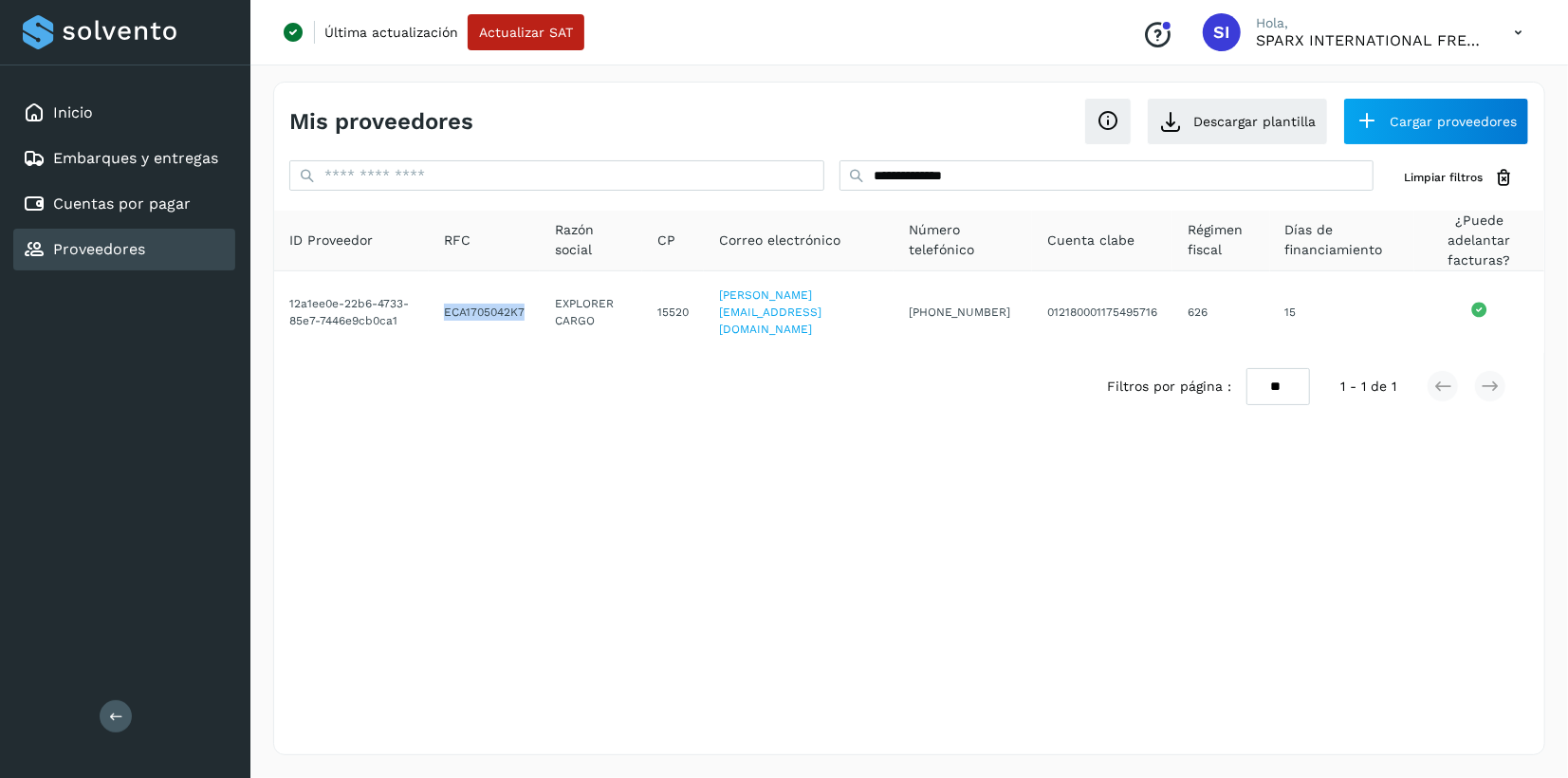 copy on "ECA1705042K7" 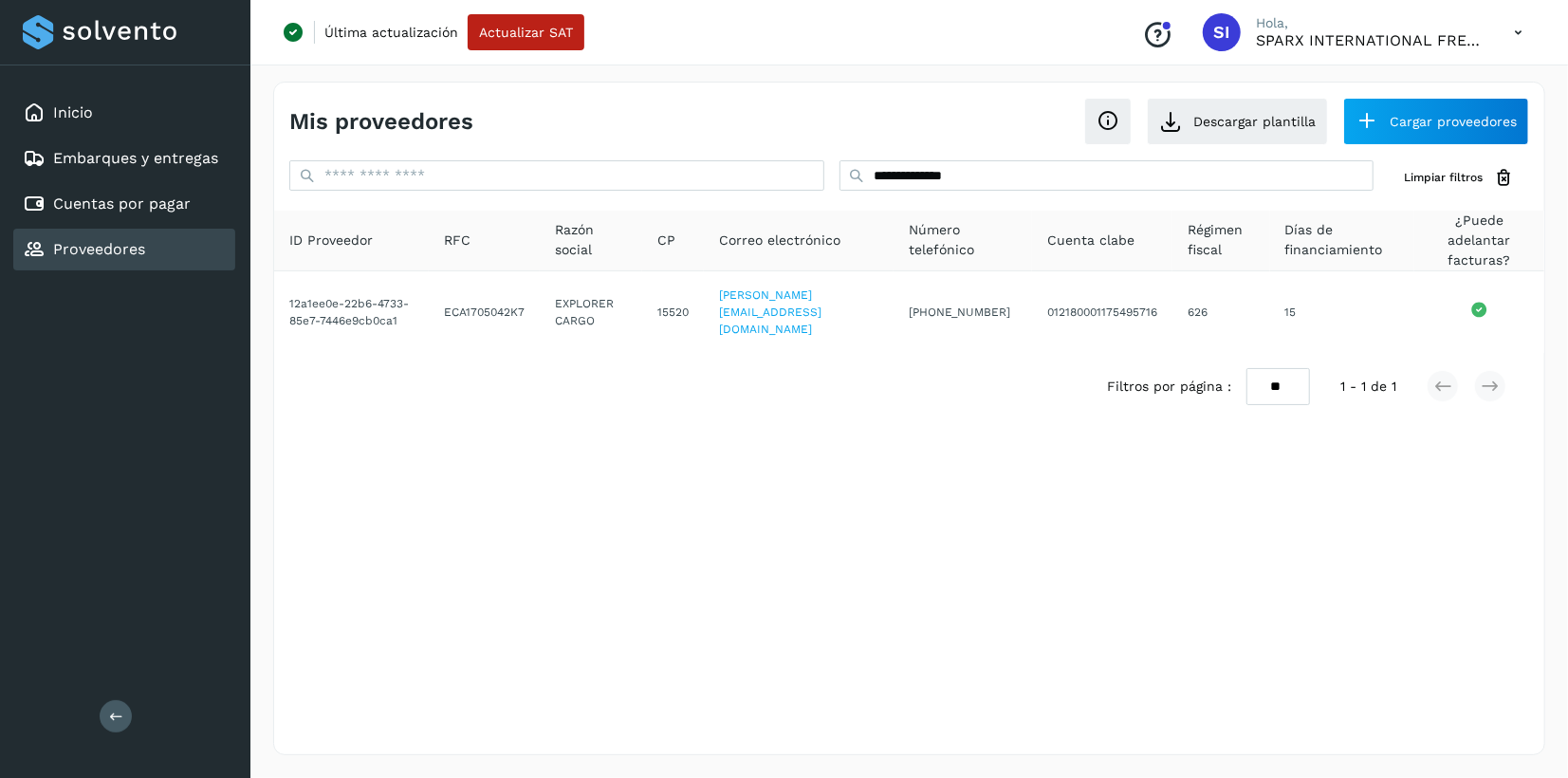 drag, startPoint x: 1155, startPoint y: 550, endPoint x: 1145, endPoint y: 546, distance: 10.7703296 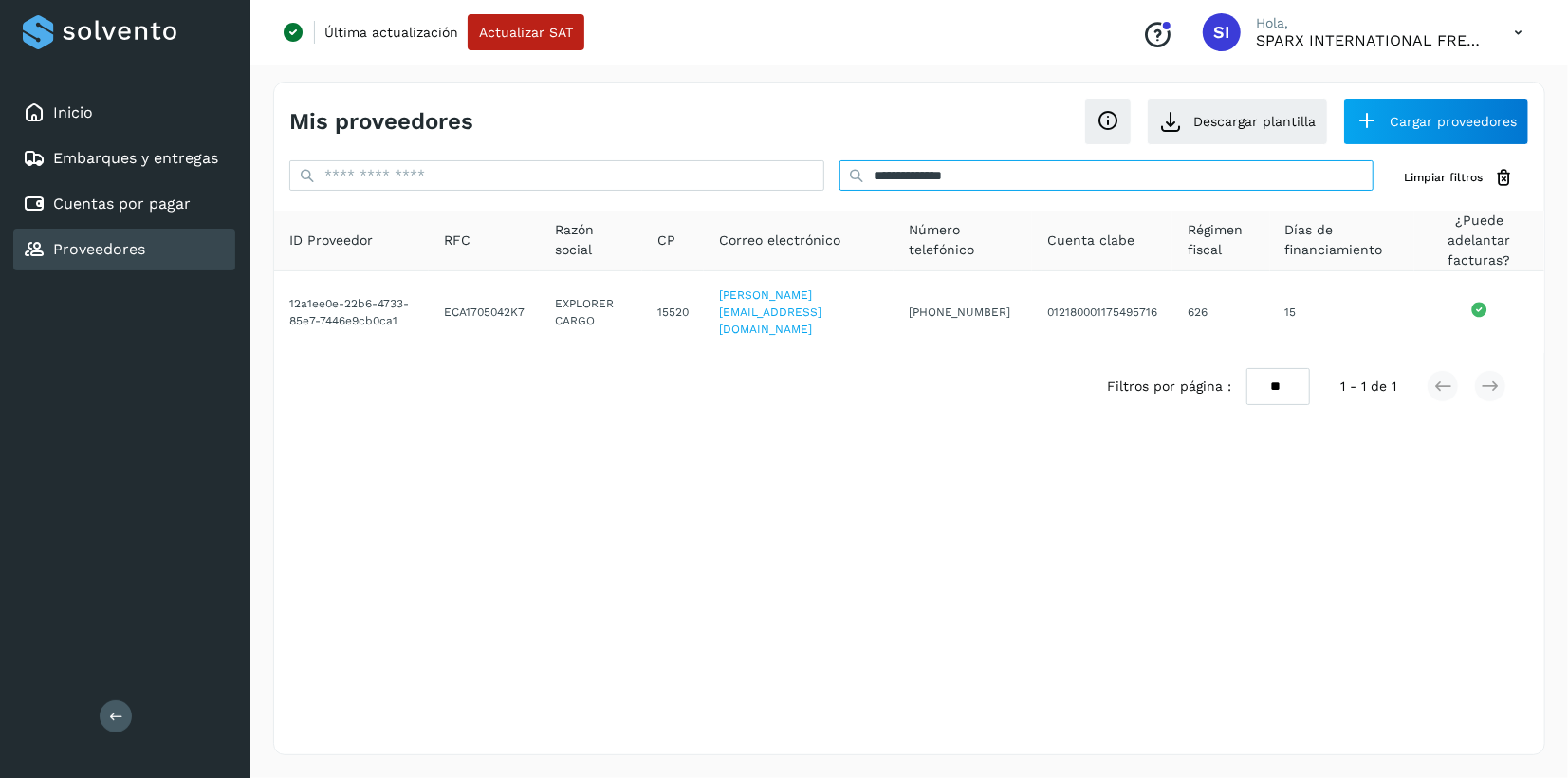 drag, startPoint x: 1050, startPoint y: 179, endPoint x: 722, endPoint y: 176, distance: 328.01372 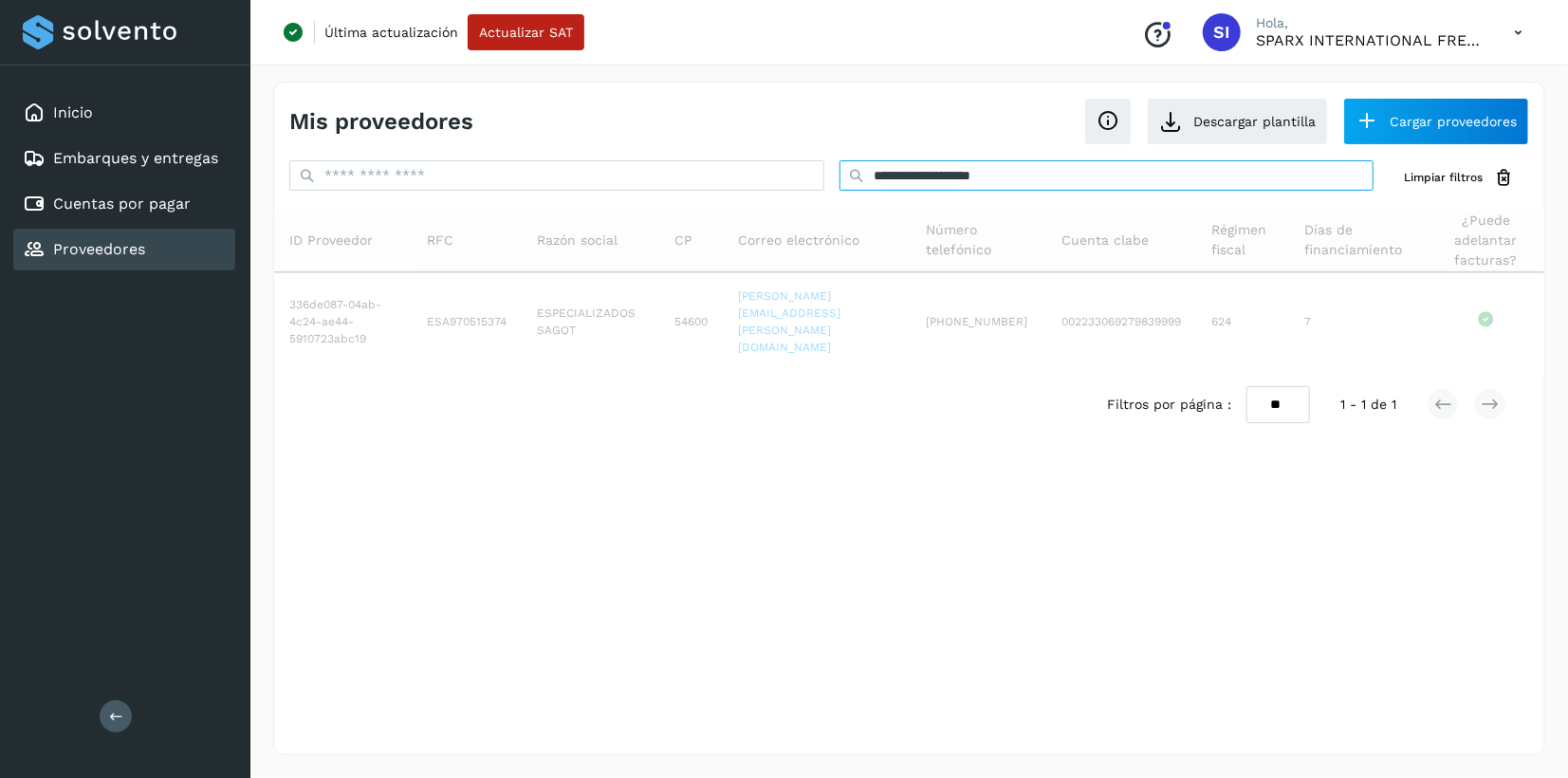 type on "**********" 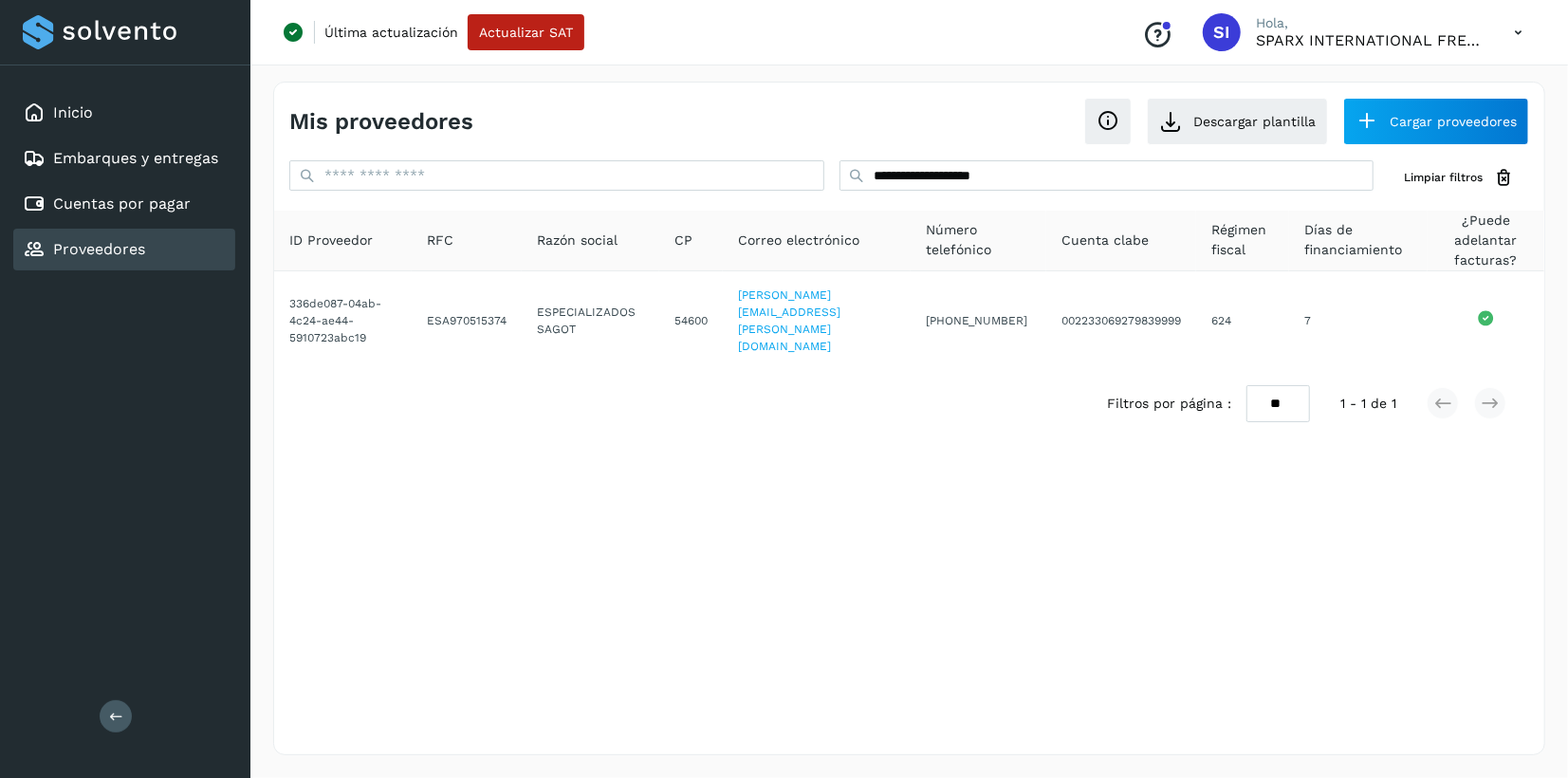 drag, startPoint x: 916, startPoint y: 442, endPoint x: 914, endPoint y: 455, distance: 13.152946 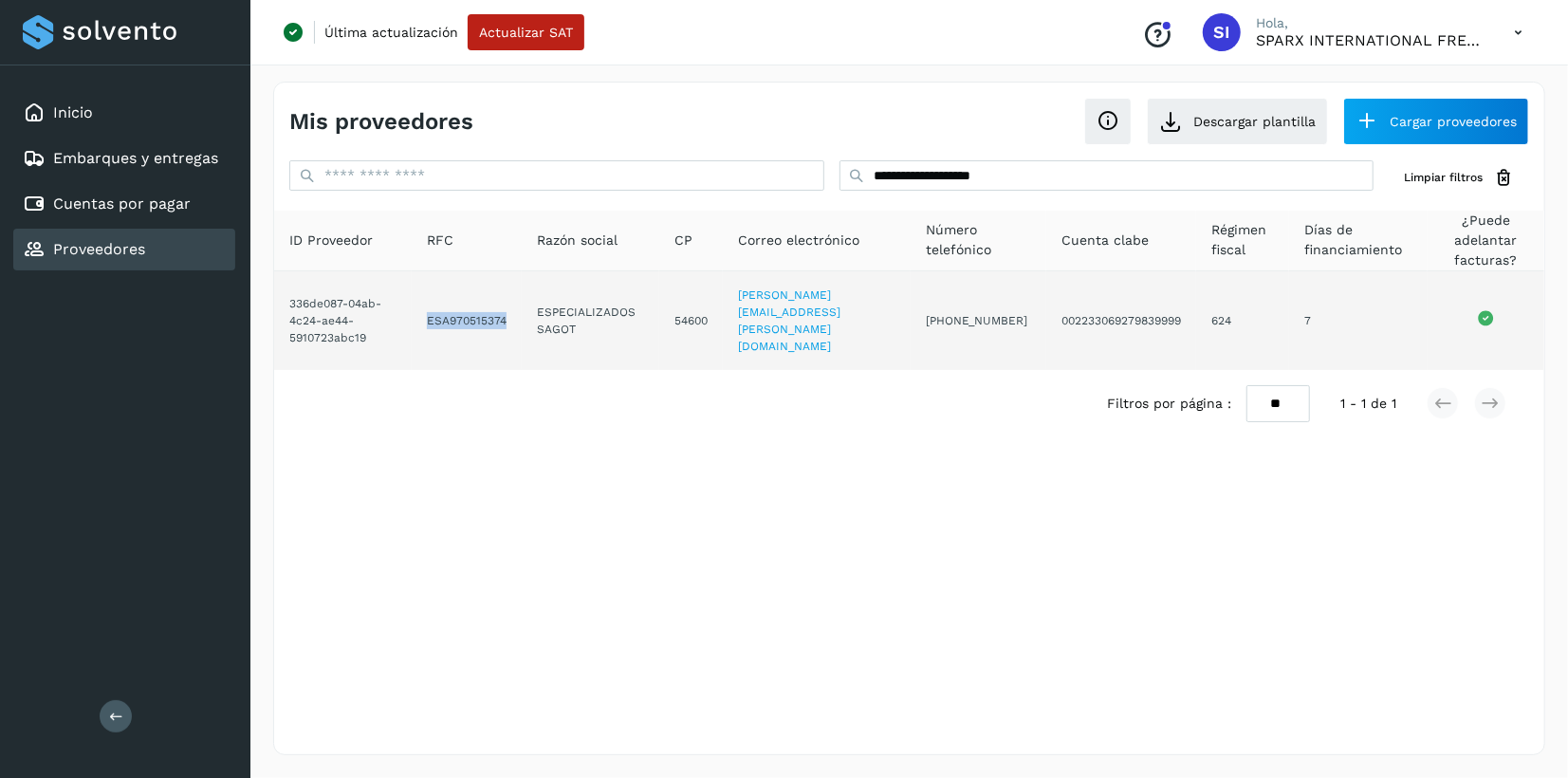 drag, startPoint x: 518, startPoint y: 316, endPoint x: 431, endPoint y: 318, distance: 87.022985 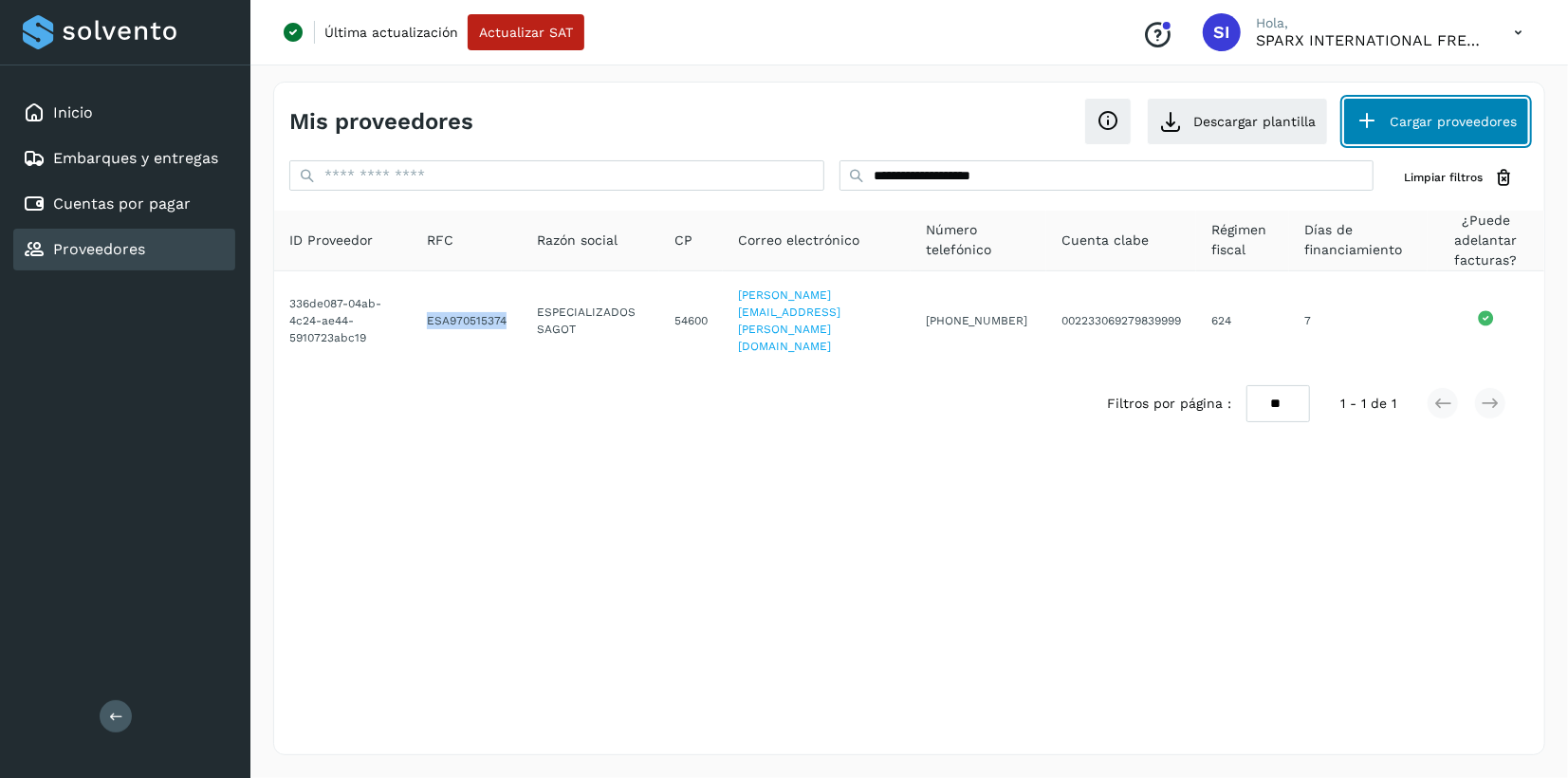 click on "Cargar proveedores" at bounding box center [1436, 121] 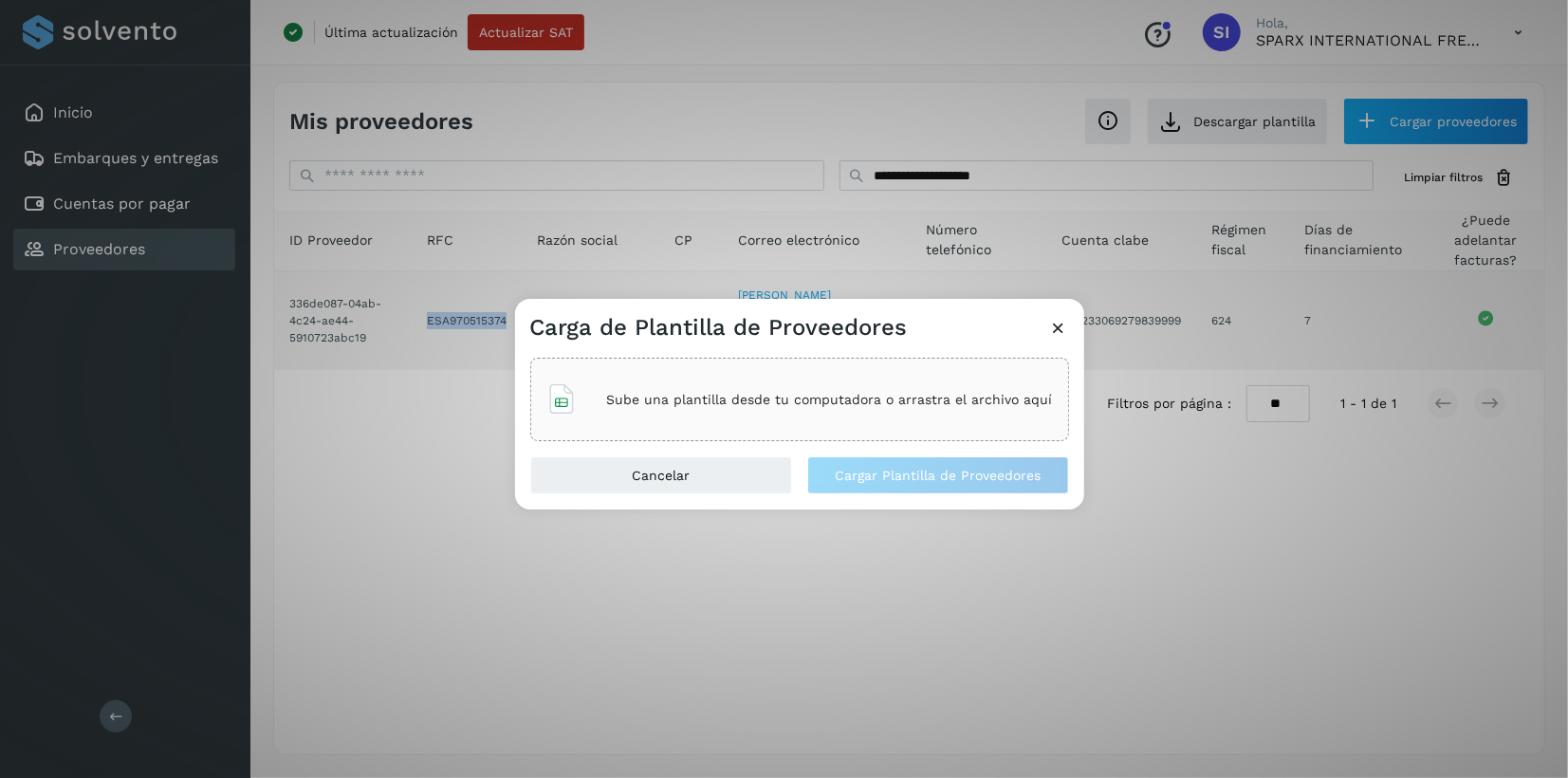 drag, startPoint x: 1062, startPoint y: 333, endPoint x: 415, endPoint y: 350, distance: 647.2233 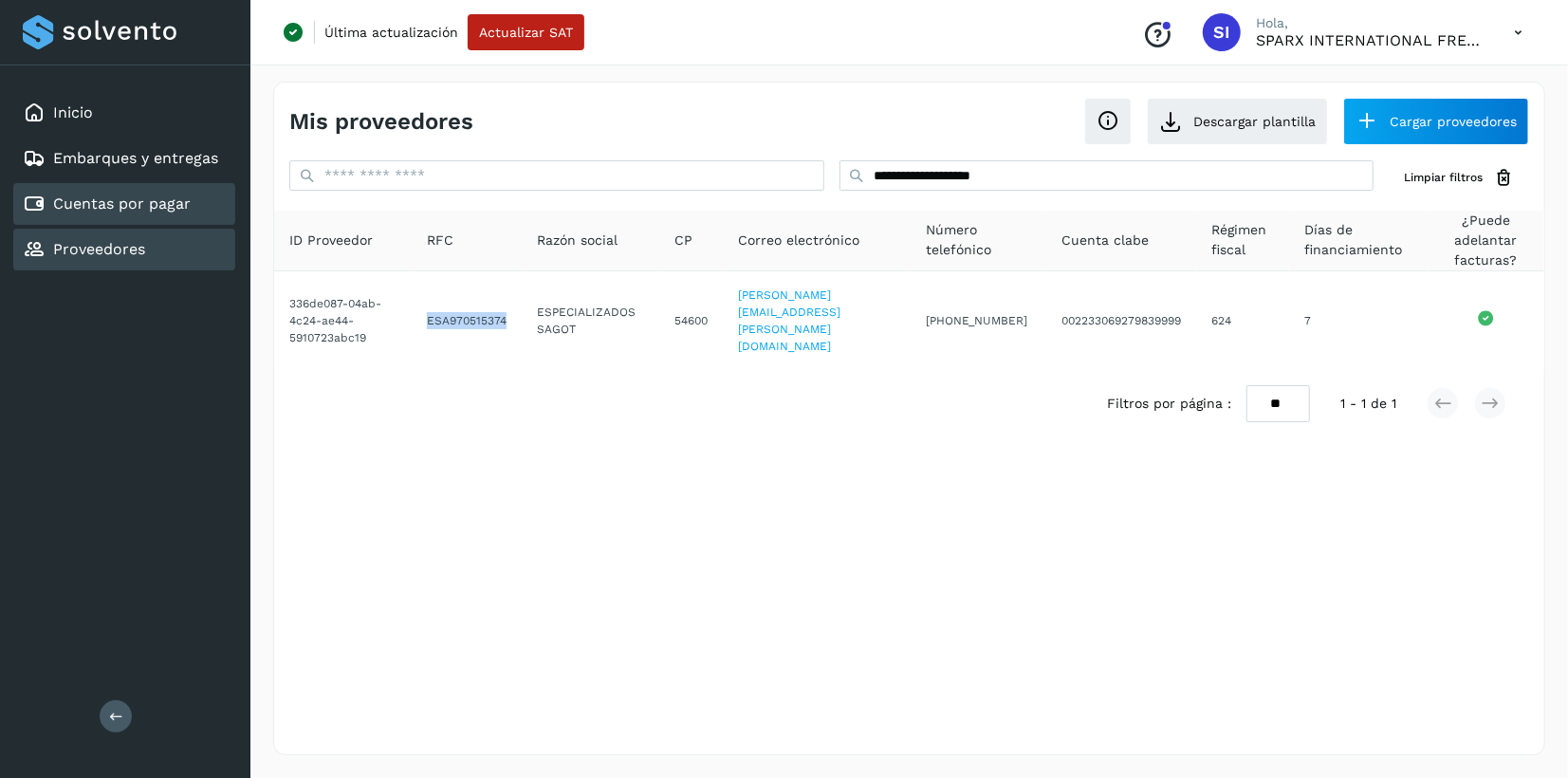 click on "Cuentas por pagar" at bounding box center [121, 203] 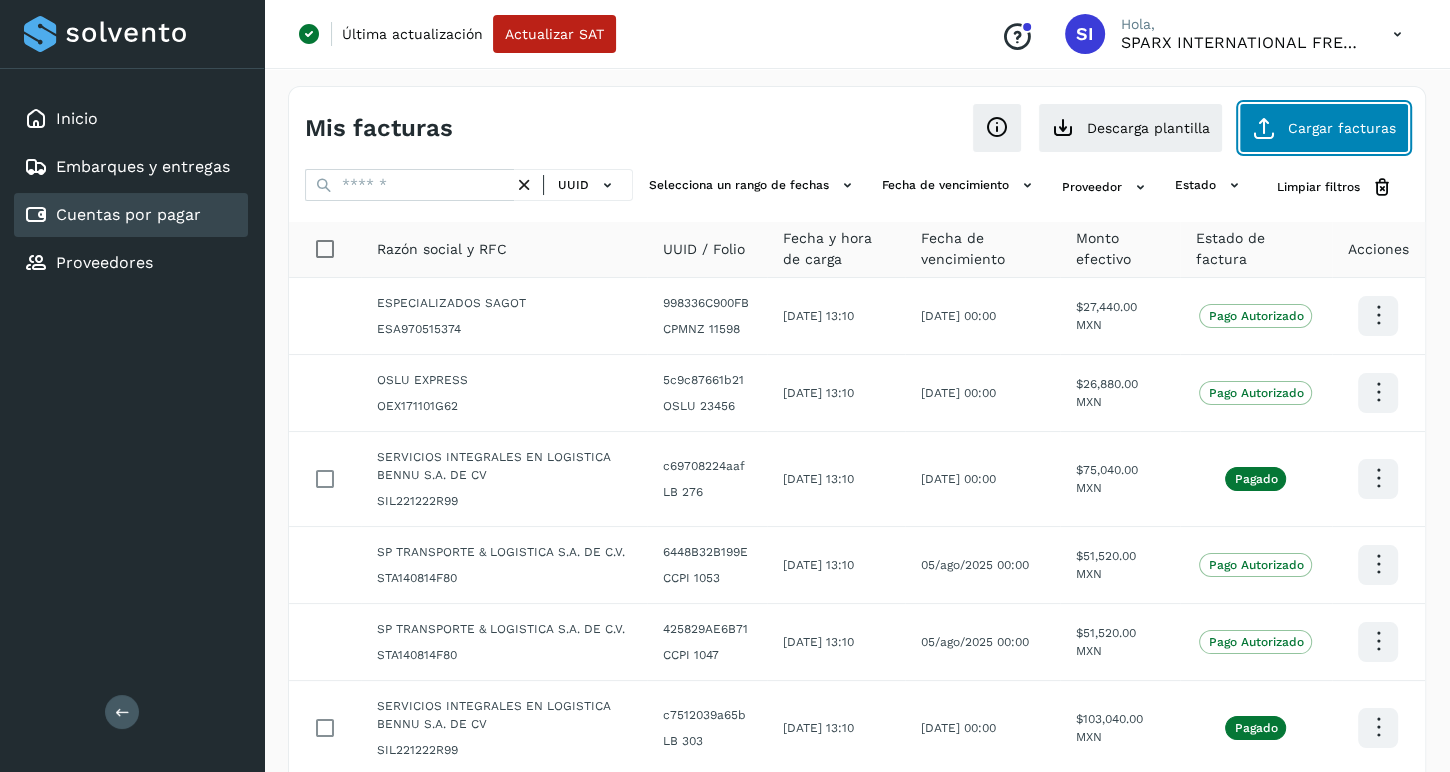 click on "Cargar facturas" 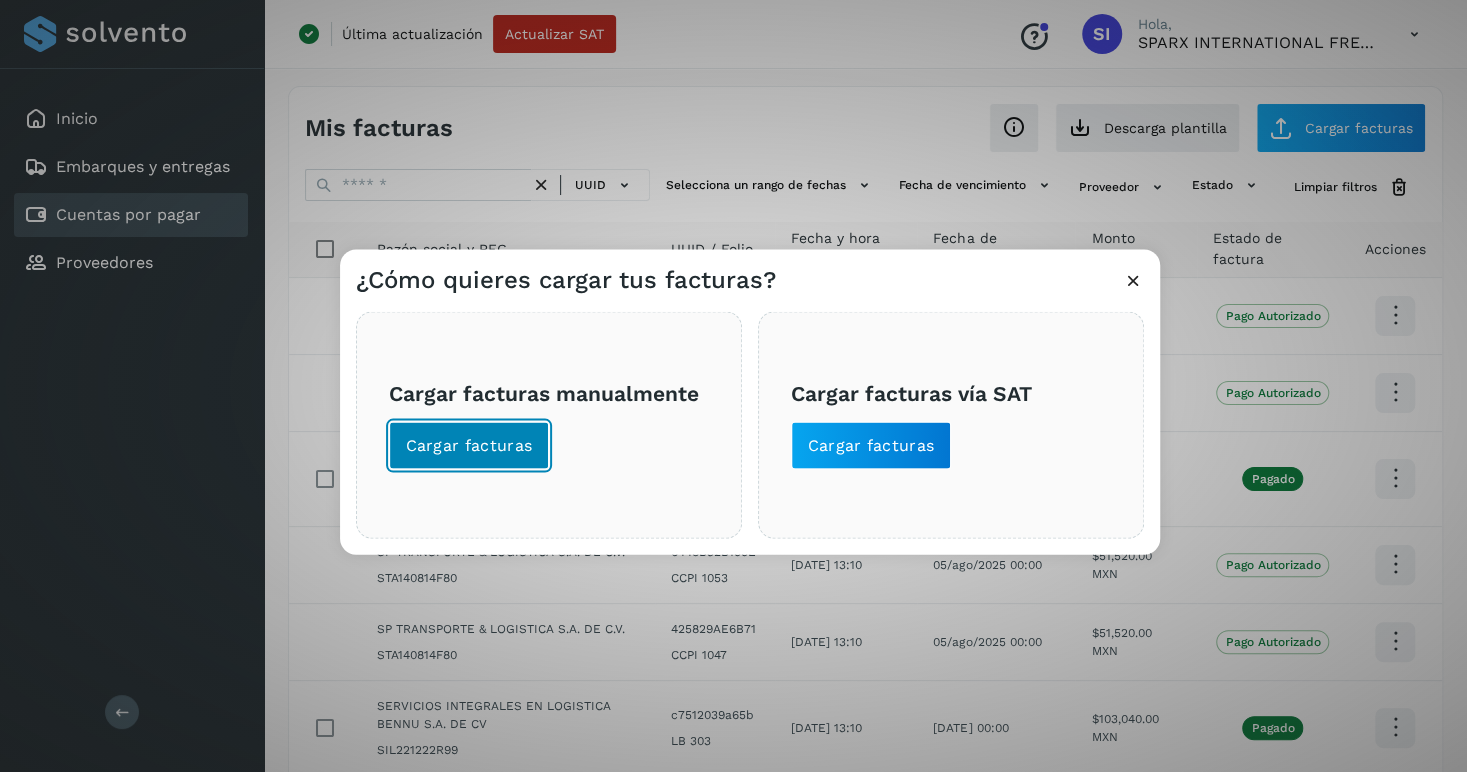 click on "Cargar facturas" 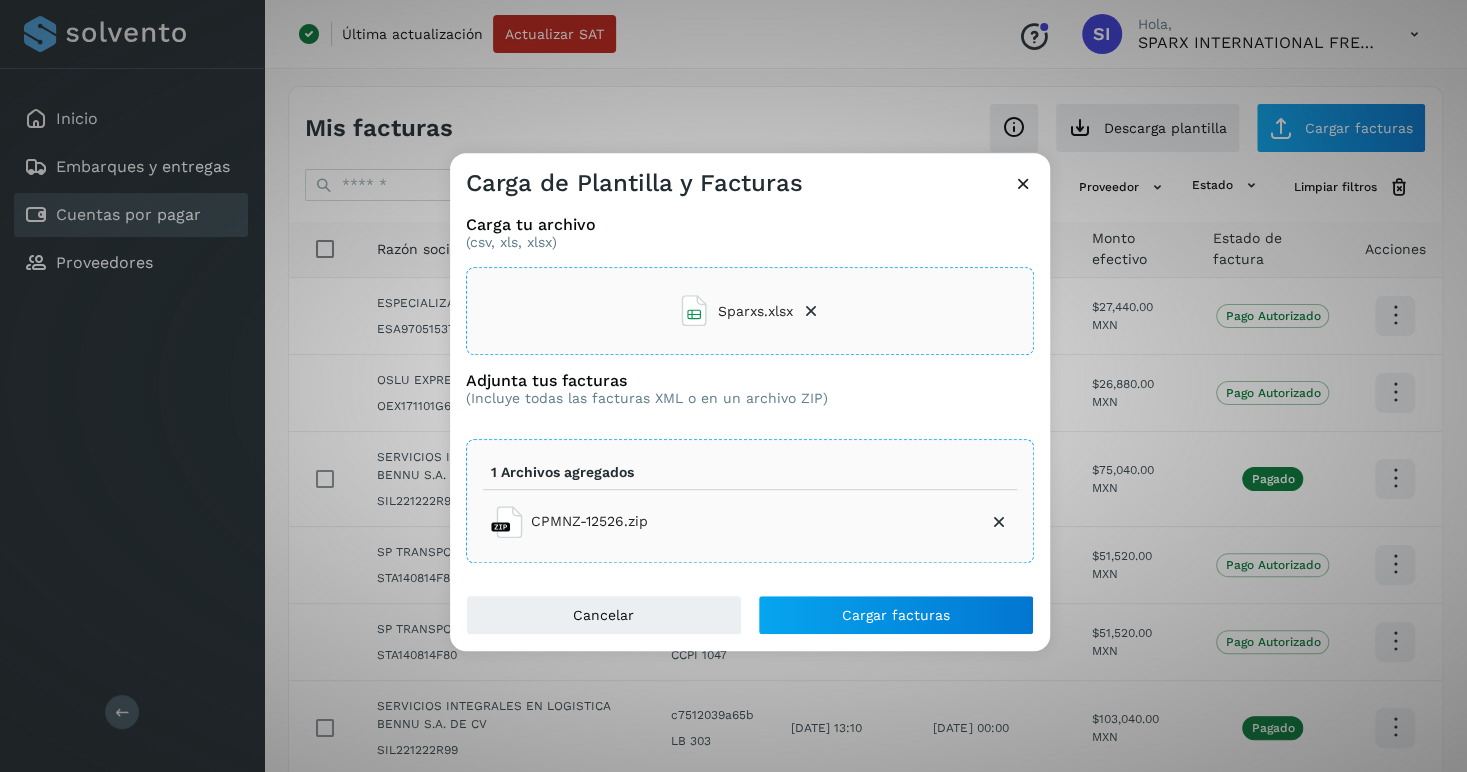 click on "Carga tu archivo (csv, xls, xlsx) Sparxs.xlsx Adjunta tus facturas (Incluye todas las facturas XML o en un archivo ZIP) 1 Archivos agregados CPMNZ-12526.zip" at bounding box center (750, 397) 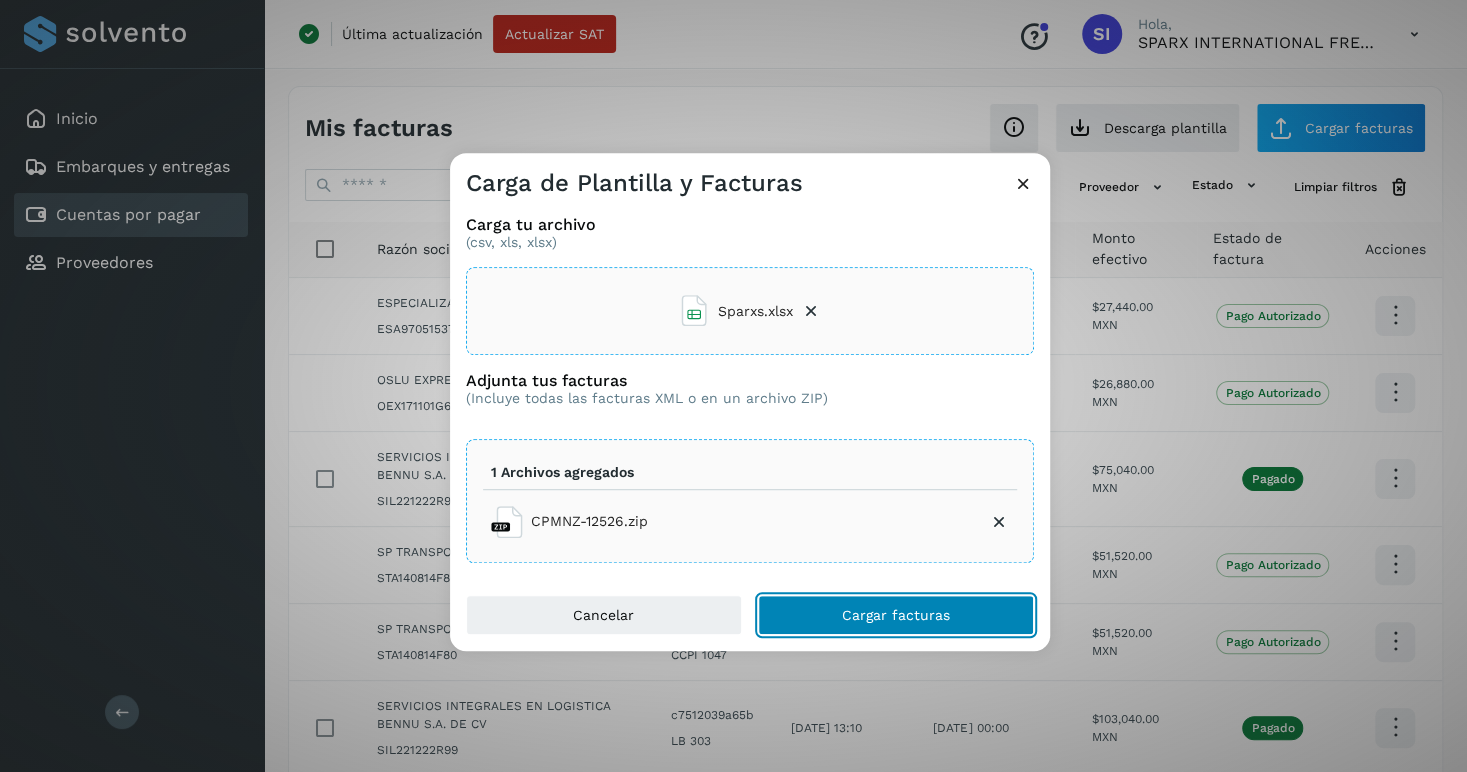 click on "Cargar facturas" 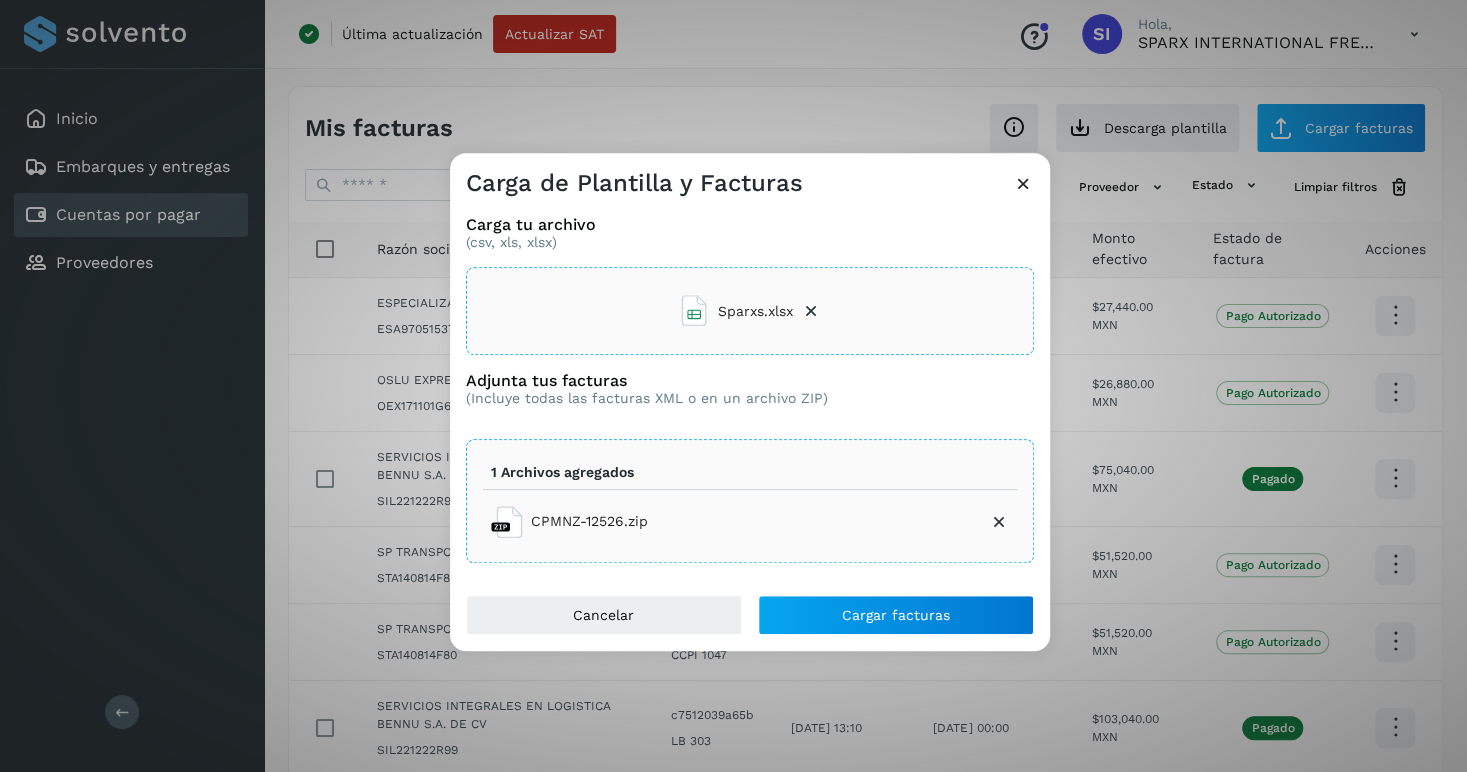 click on "Carga tu archivo (csv, xls, xlsx) Sparxs.xlsx Adjunta tus facturas (Incluye todas las facturas XML o en un archivo ZIP) 1 Archivos agregados CPMNZ-12526.zip" at bounding box center [750, 397] 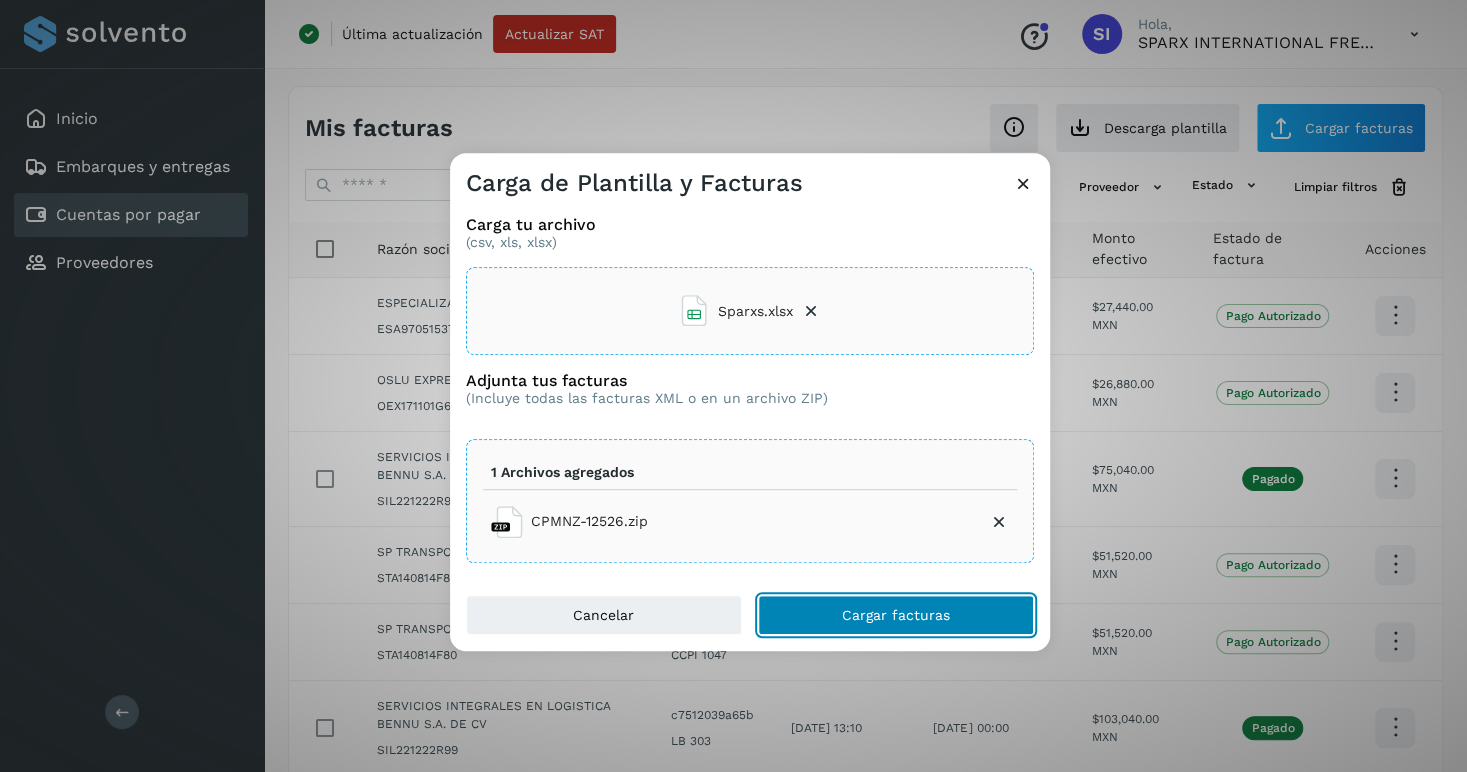 click on "Cargar facturas" 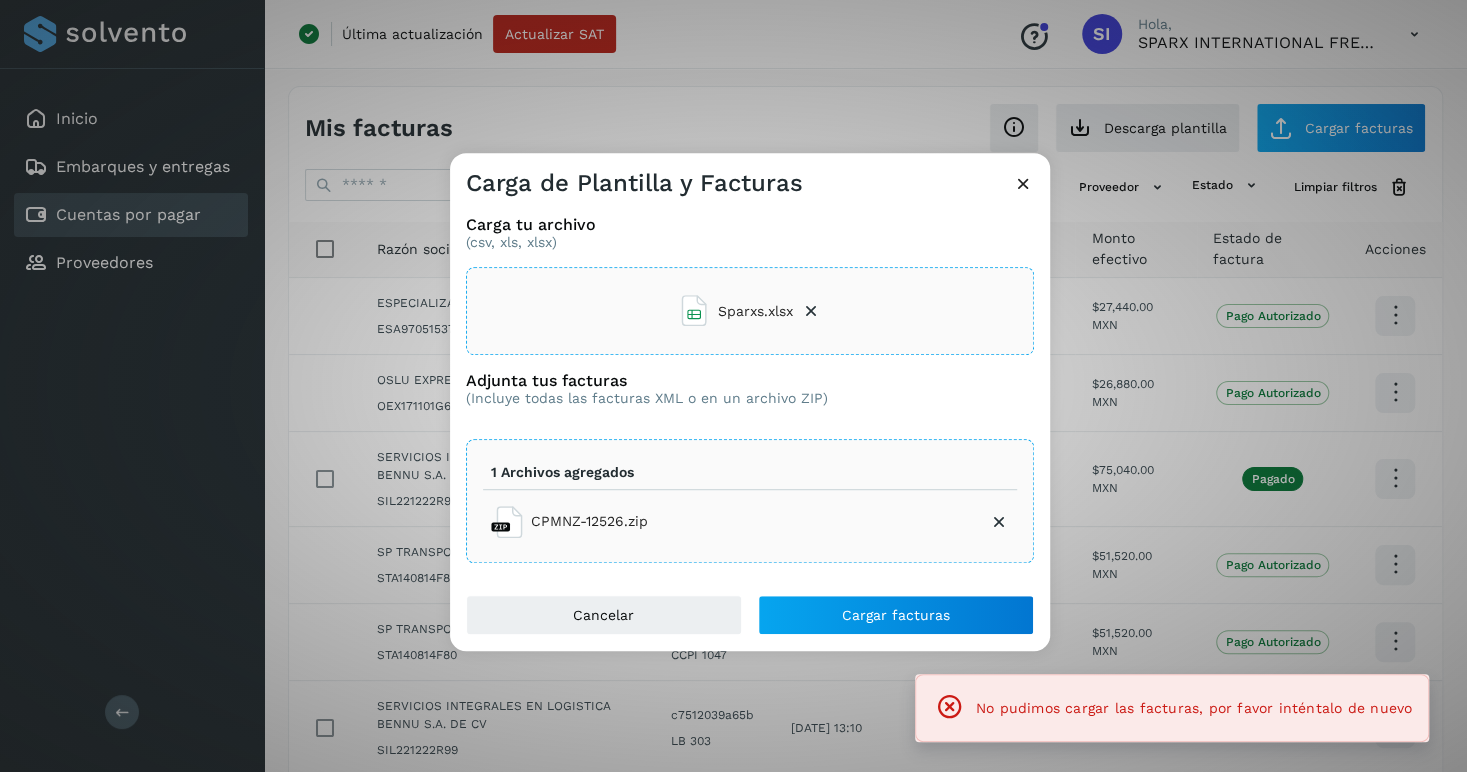 click at bounding box center (1023, 183) 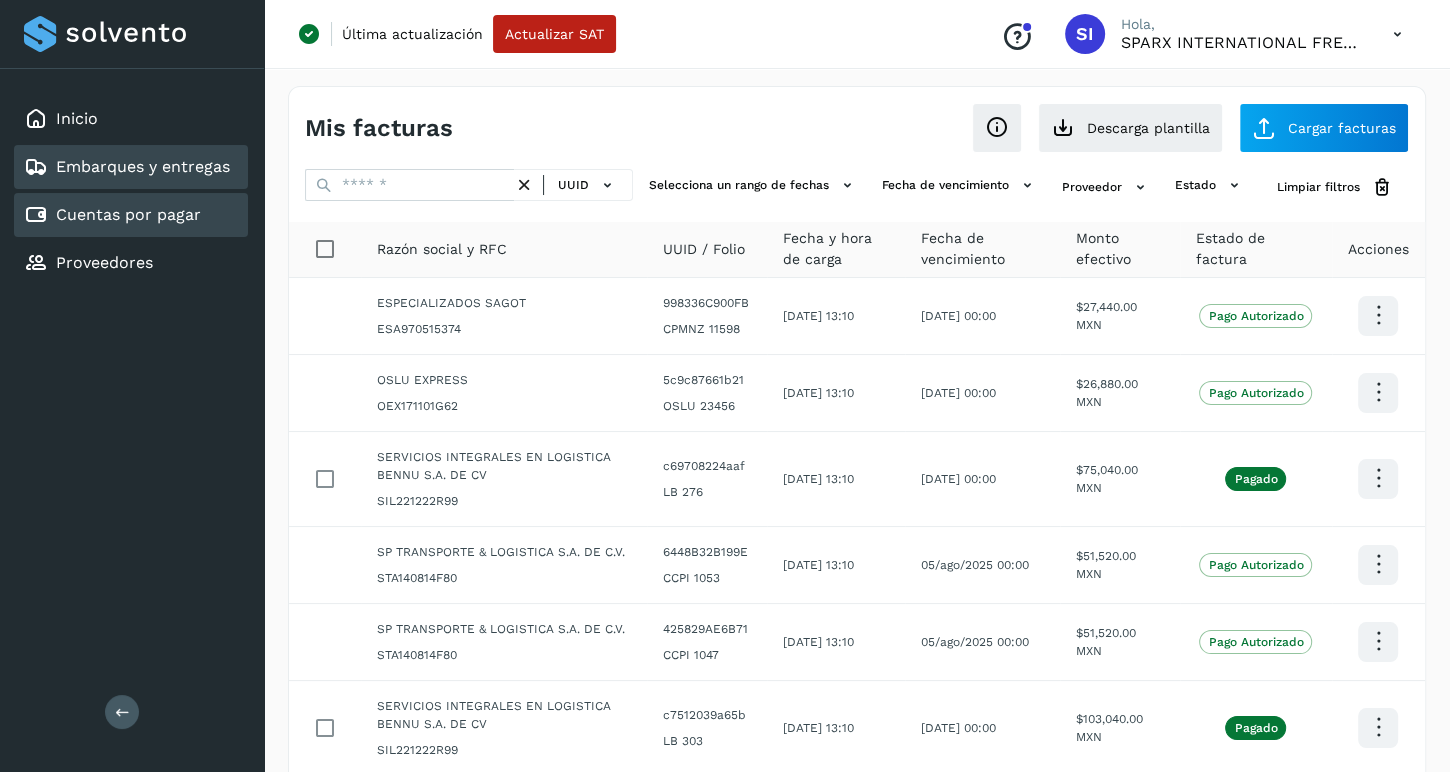 click on "Embarques y entregas" at bounding box center (143, 166) 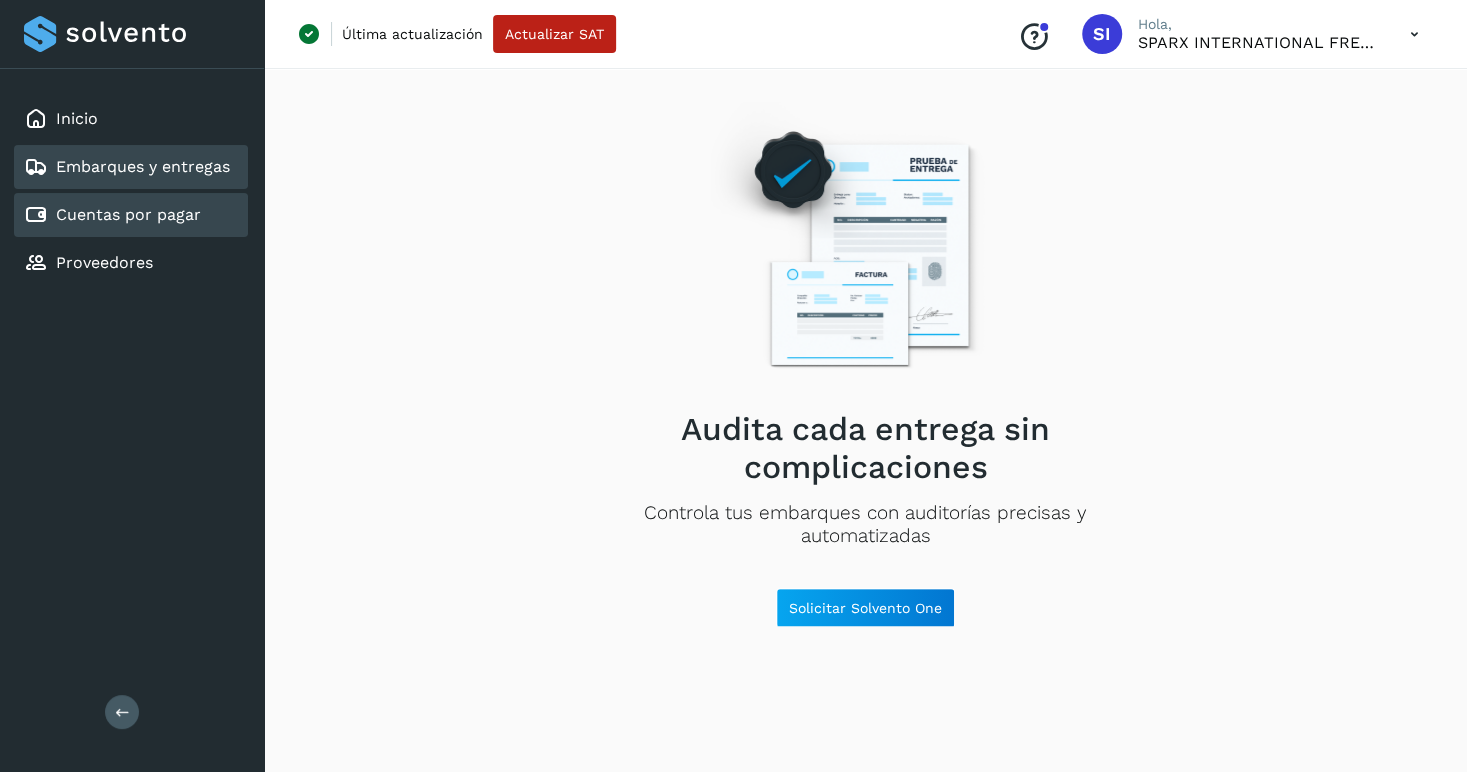 click on "Cuentas por pagar" at bounding box center [128, 214] 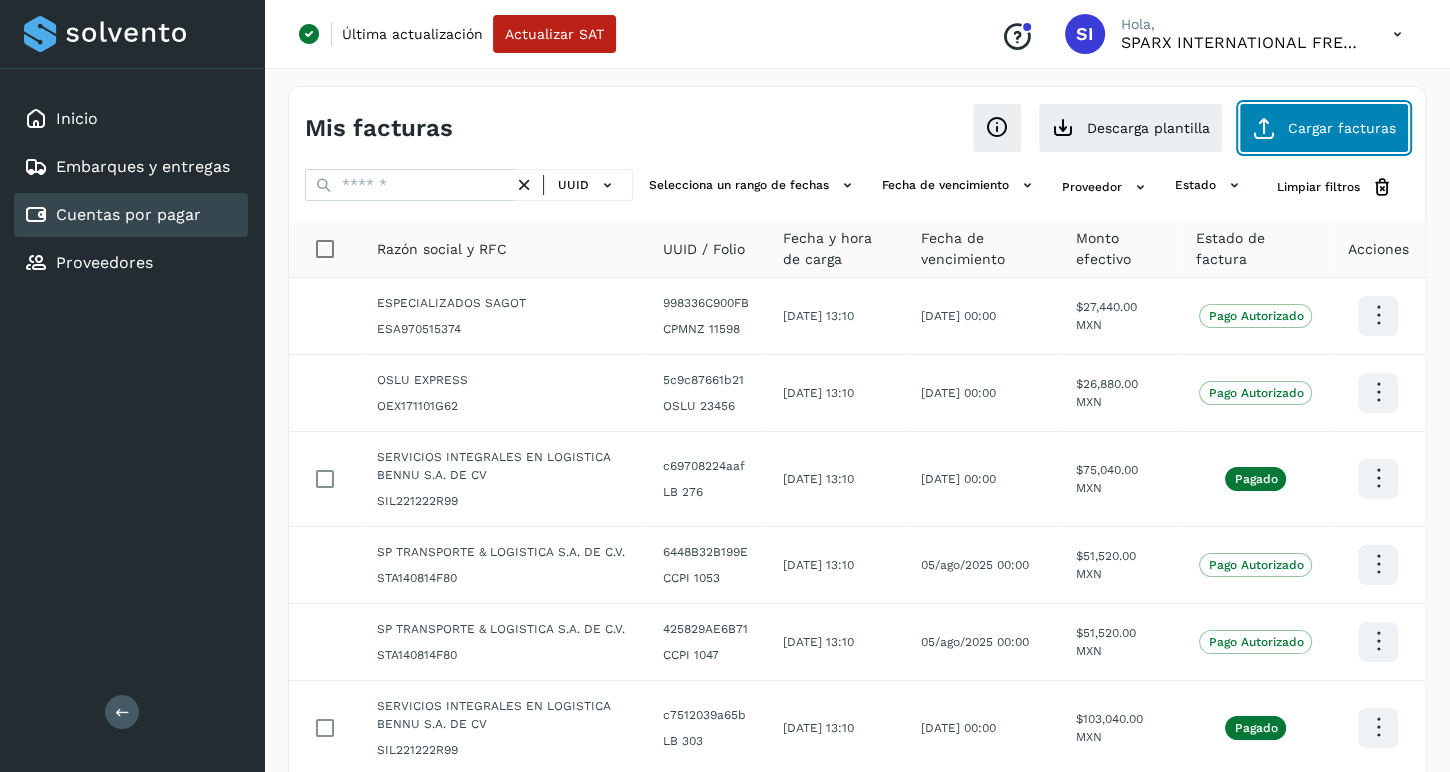 click on "Cargar facturas" 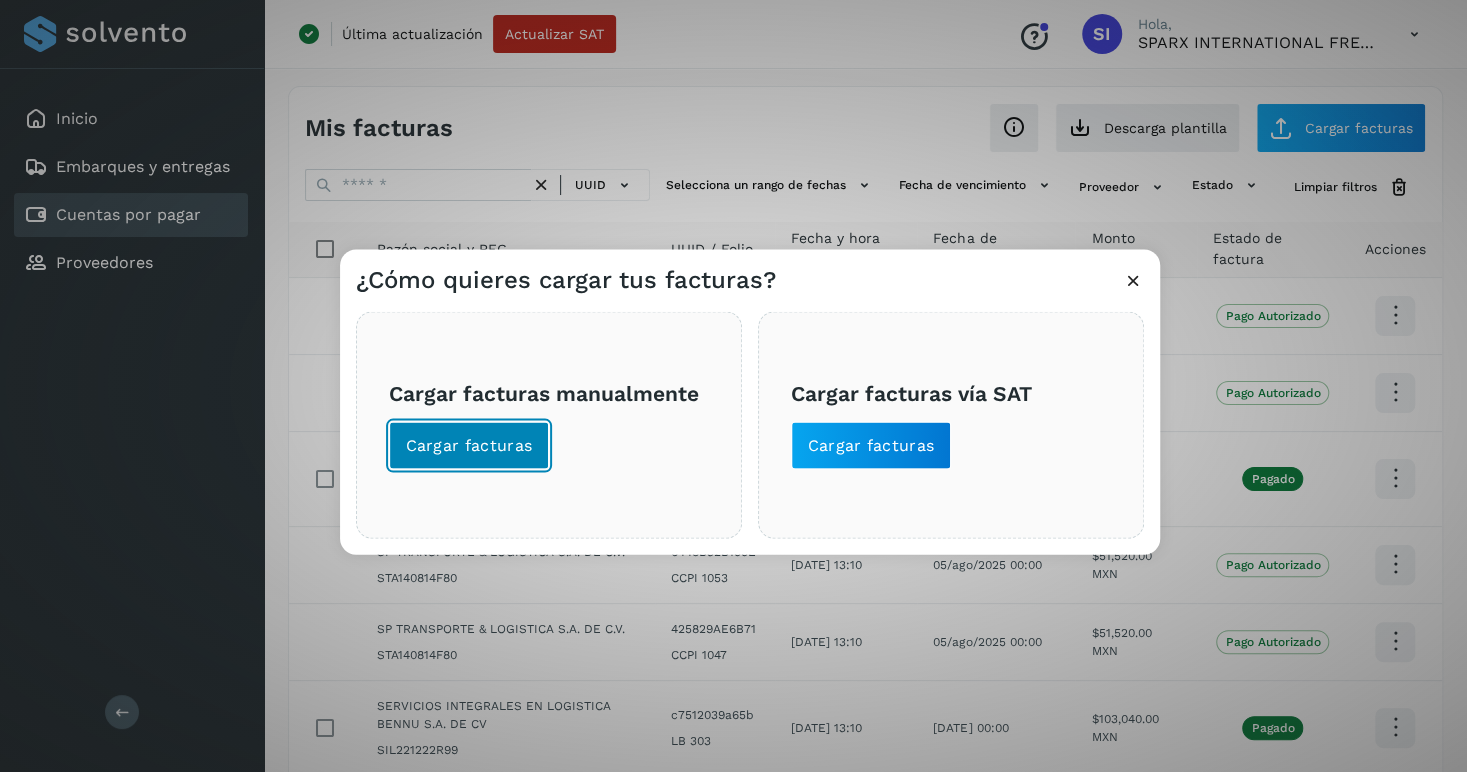 click on "Cargar facturas" 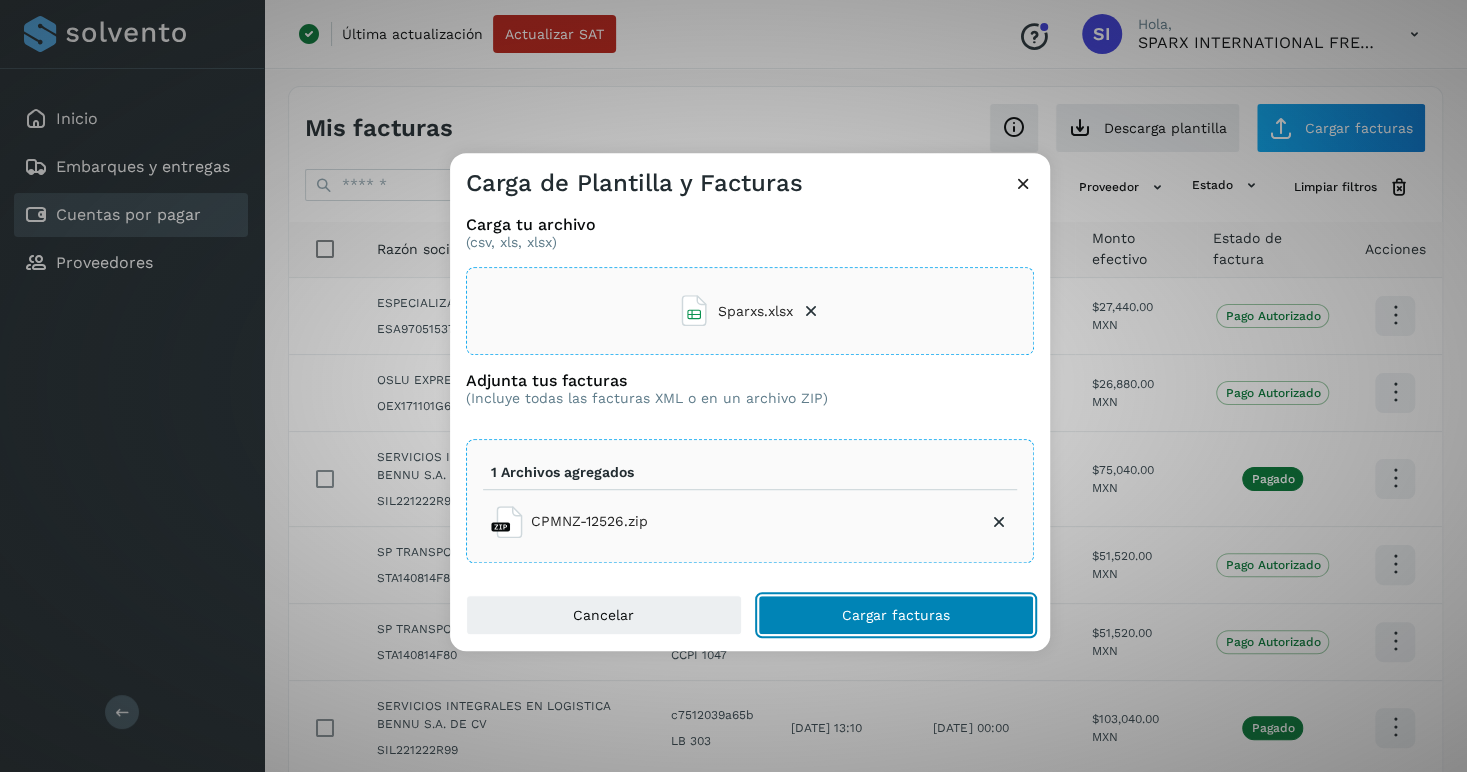 click on "Cargar facturas" 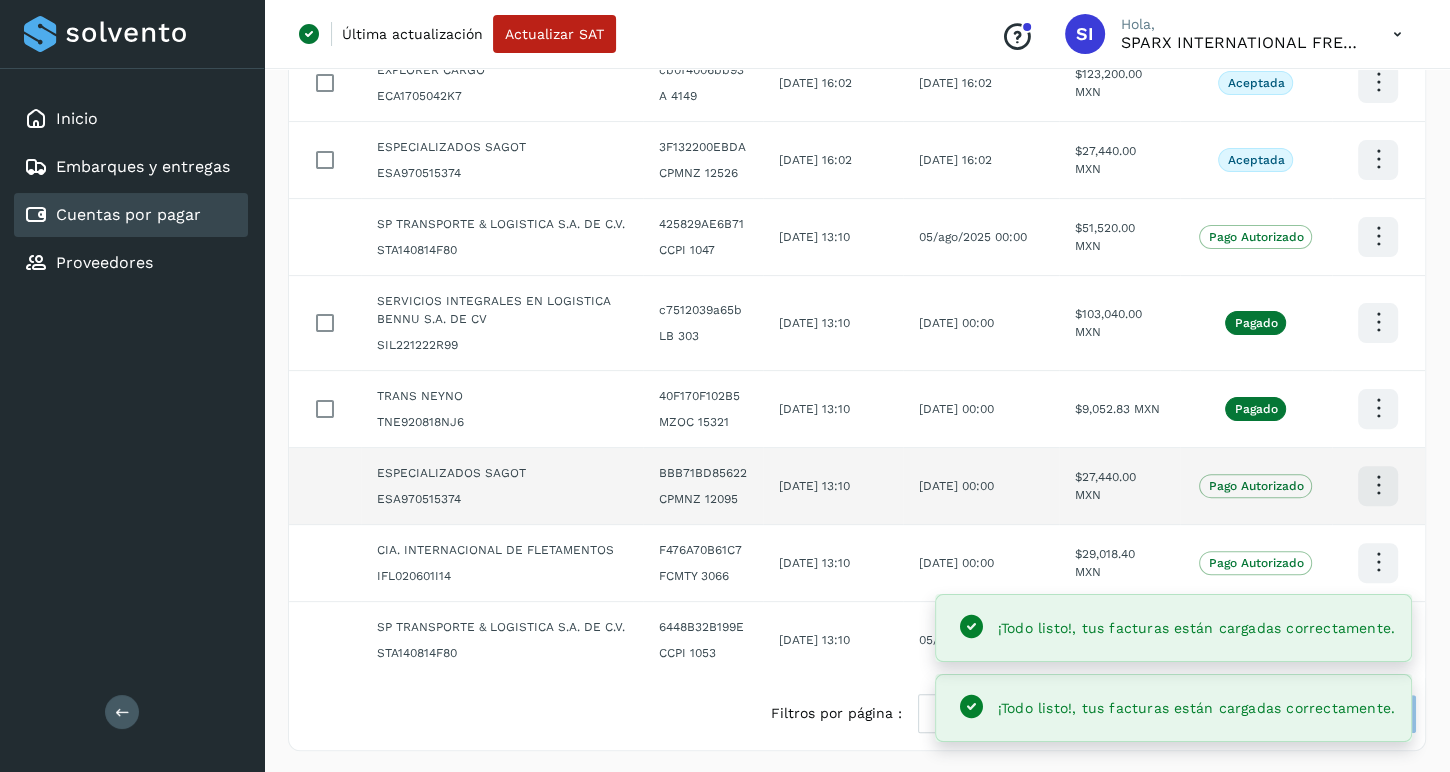 scroll, scrollTop: 0, scrollLeft: 0, axis: both 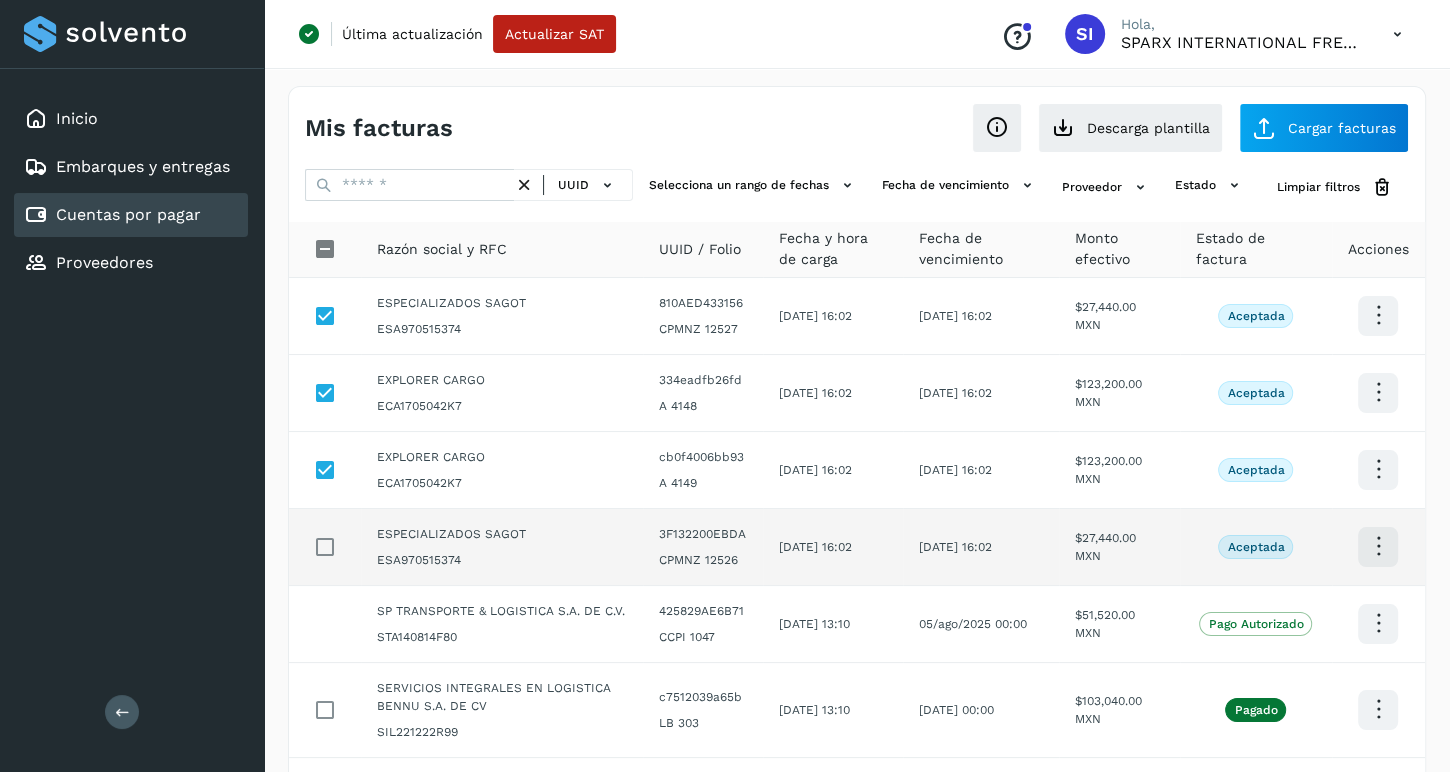 click 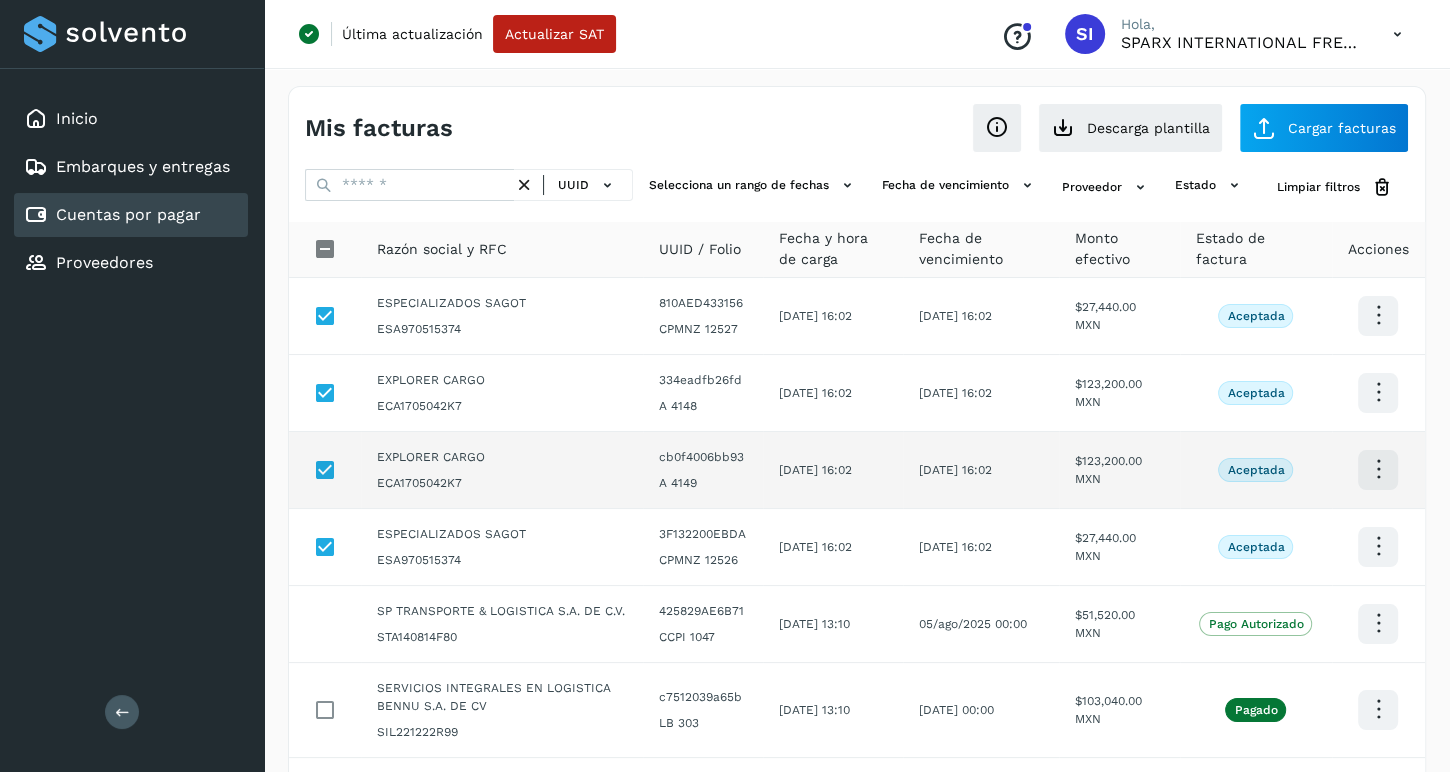 scroll, scrollTop: 469, scrollLeft: 0, axis: vertical 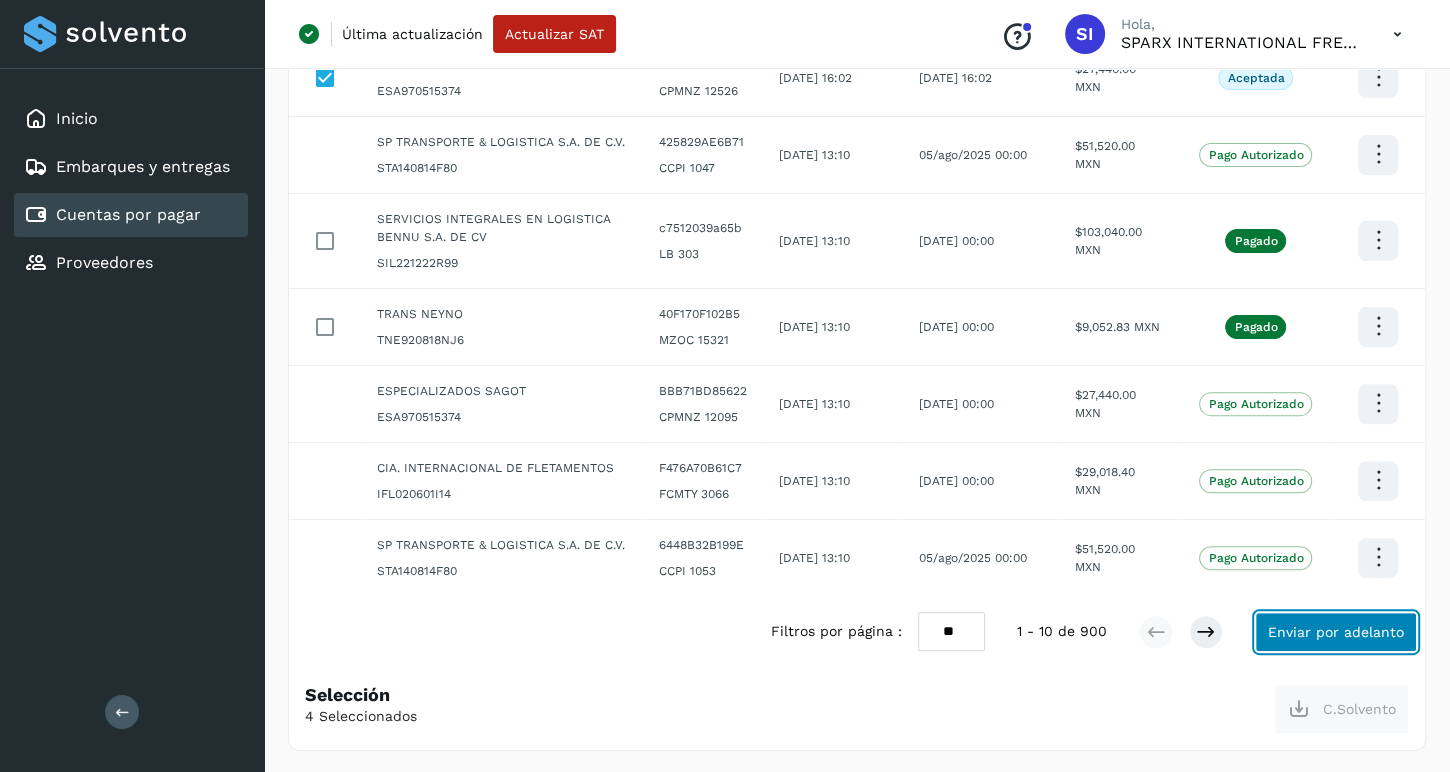 click on "Enviar por adelanto" 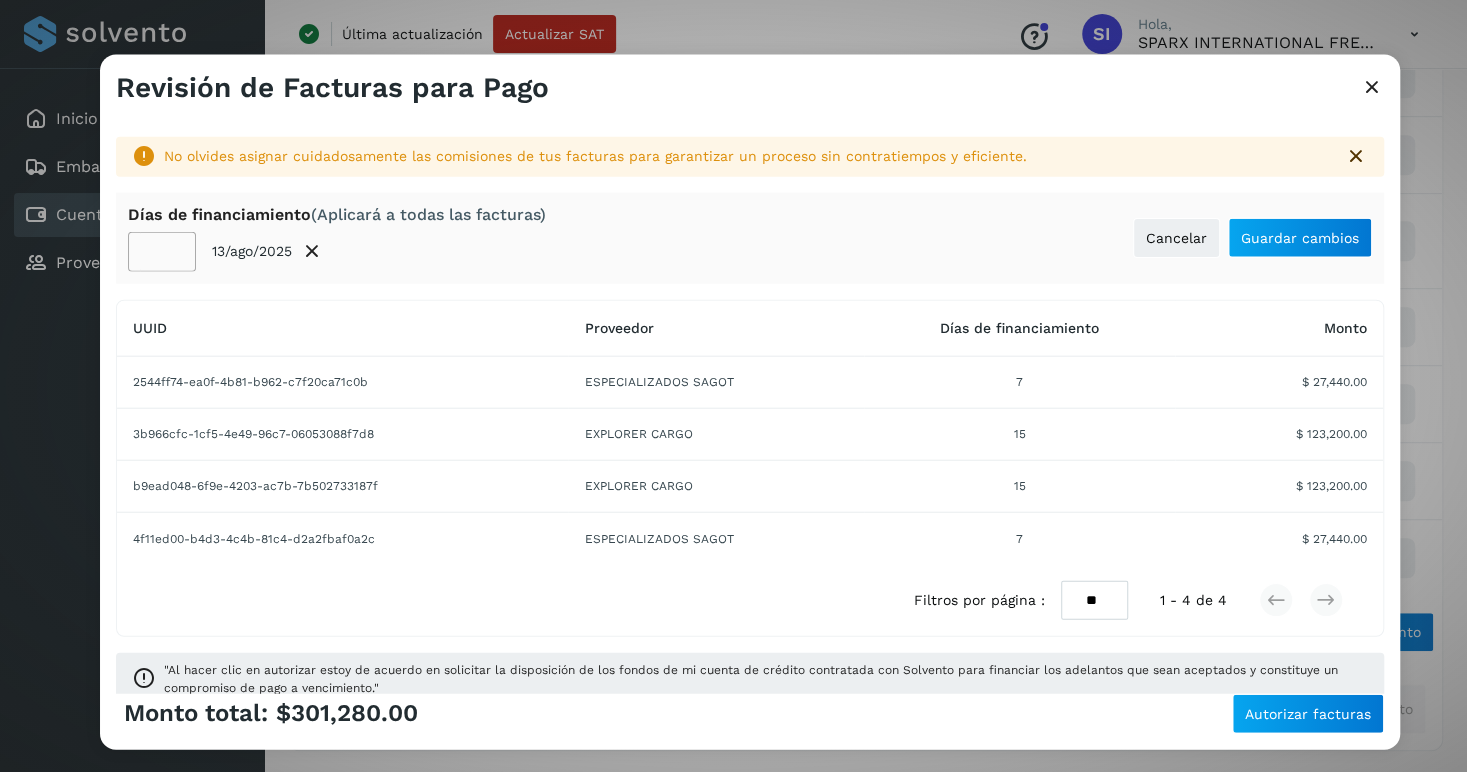 click on "**" 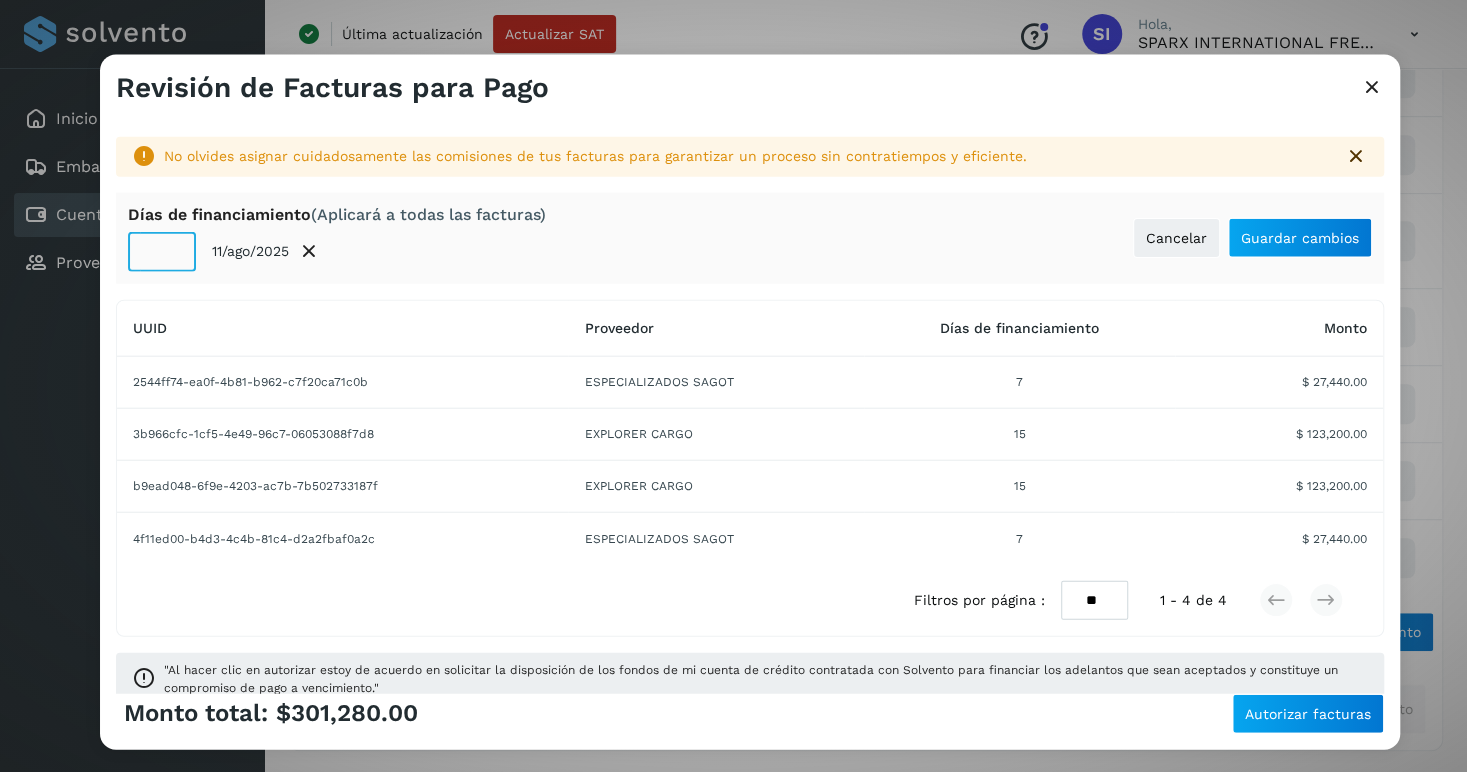 click on "**" 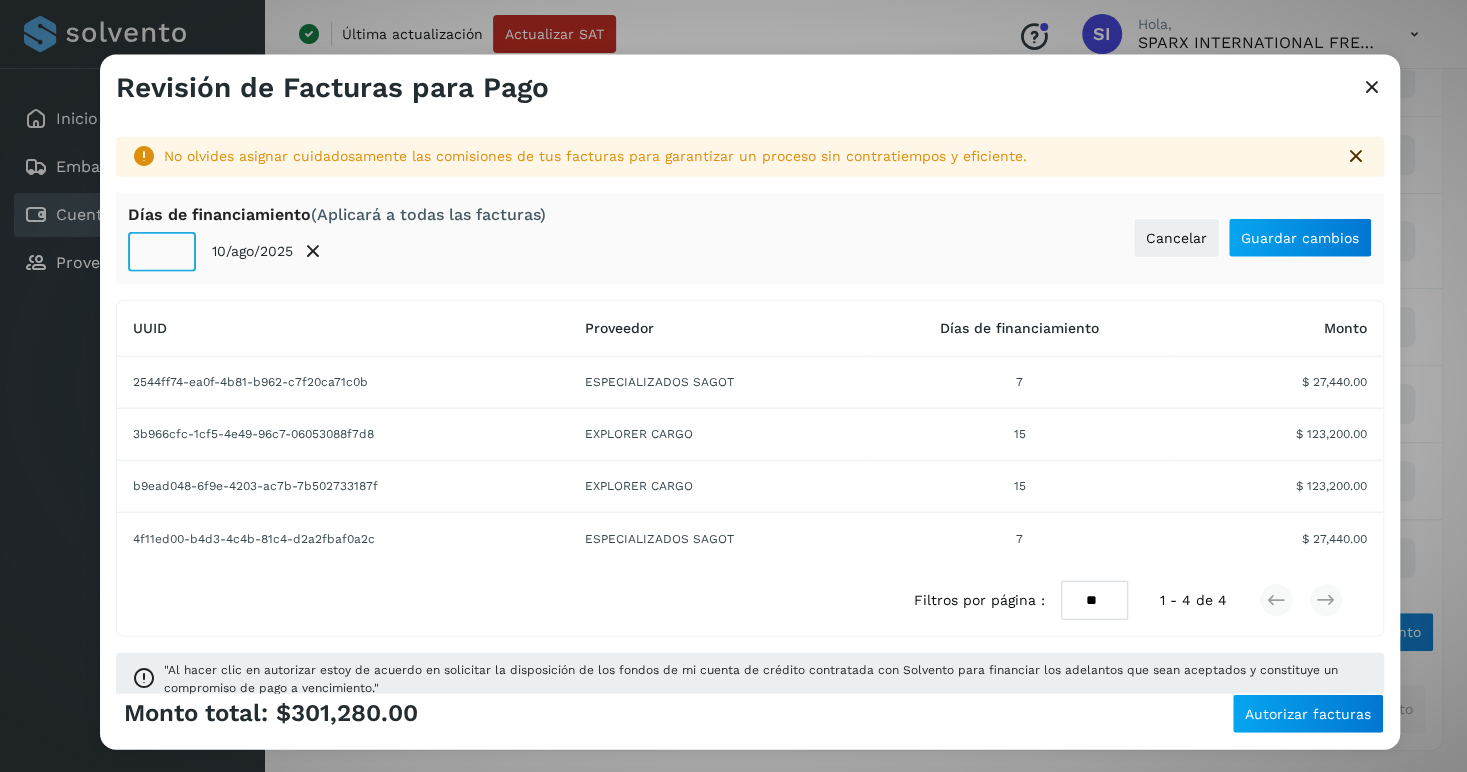 click on "**" 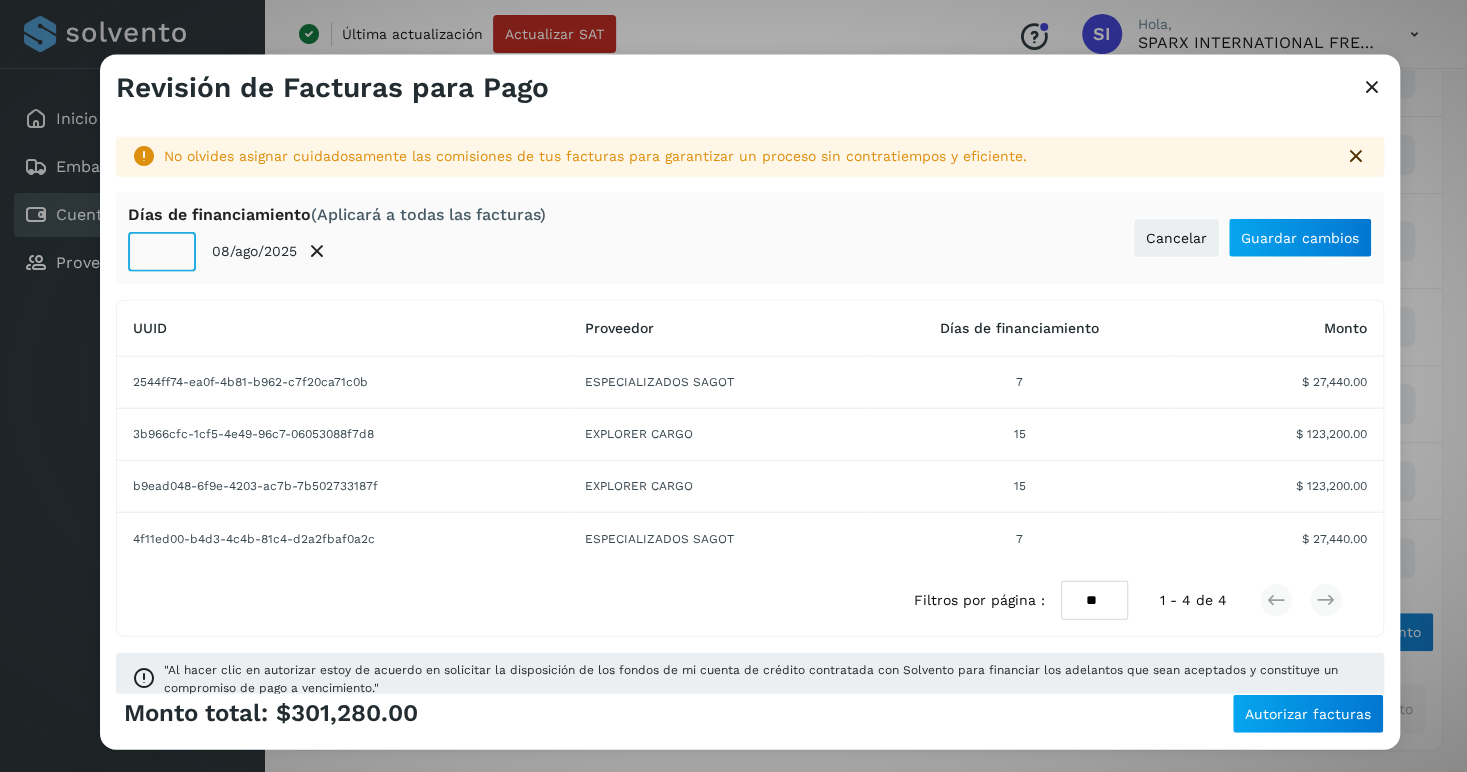click on "**" 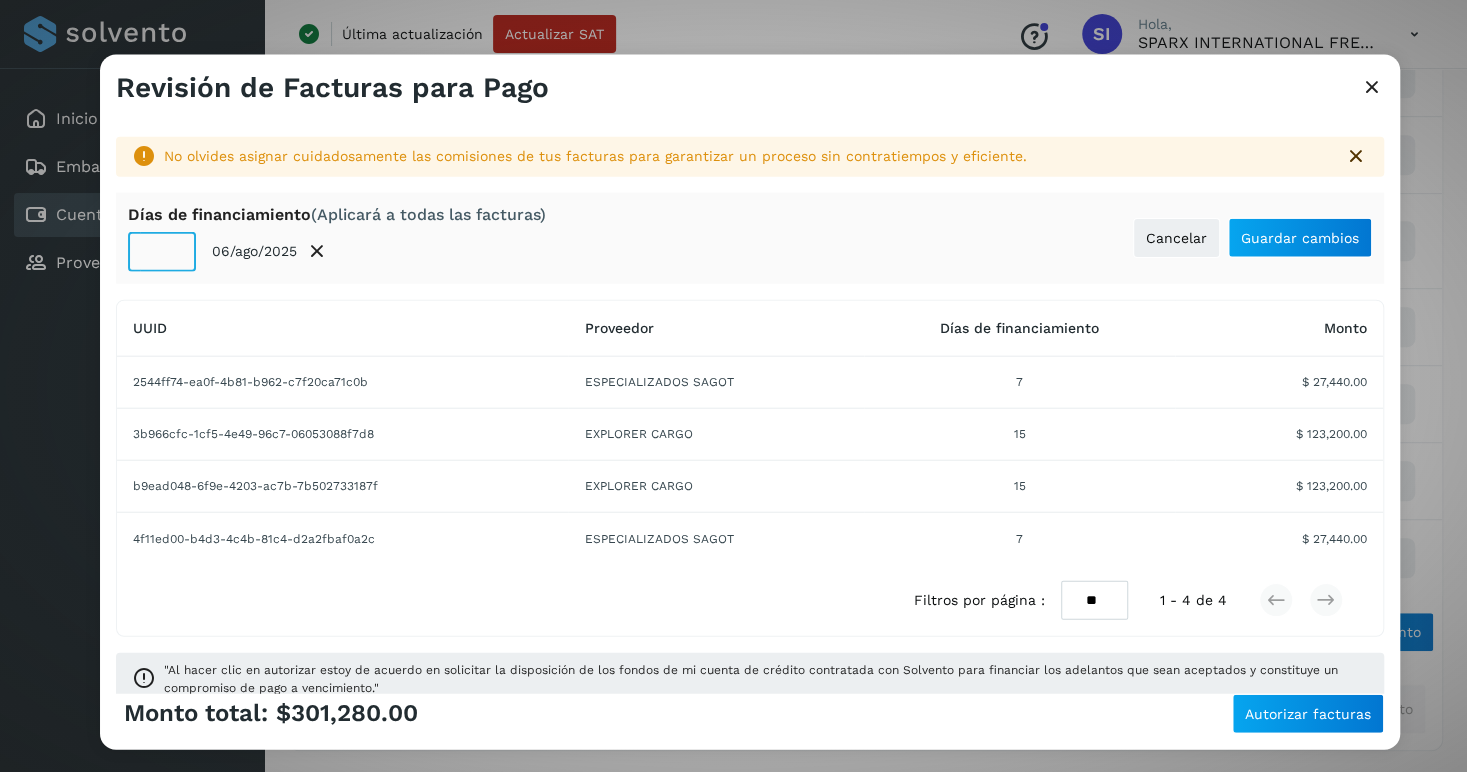 click on "**" 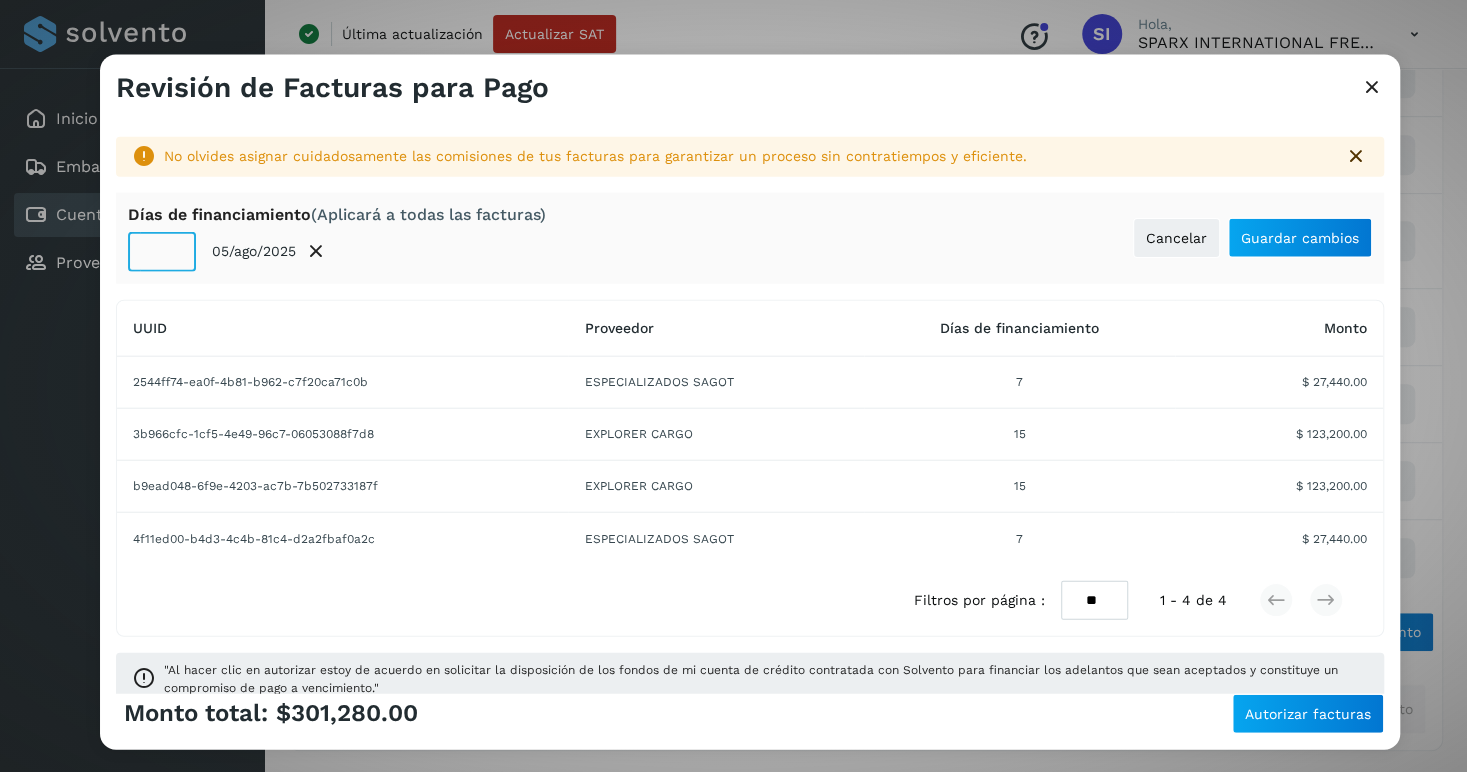 click on "**" 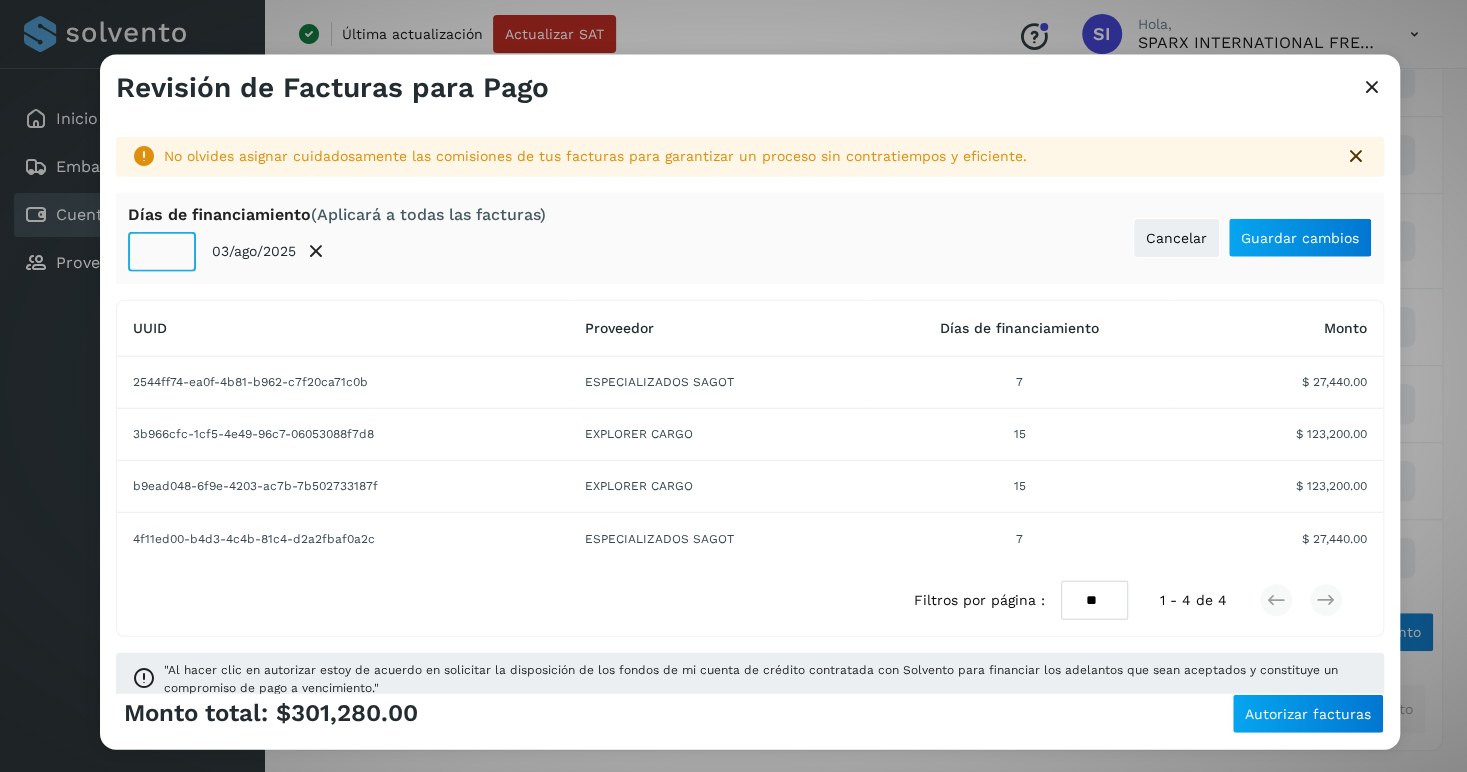 click on "**" 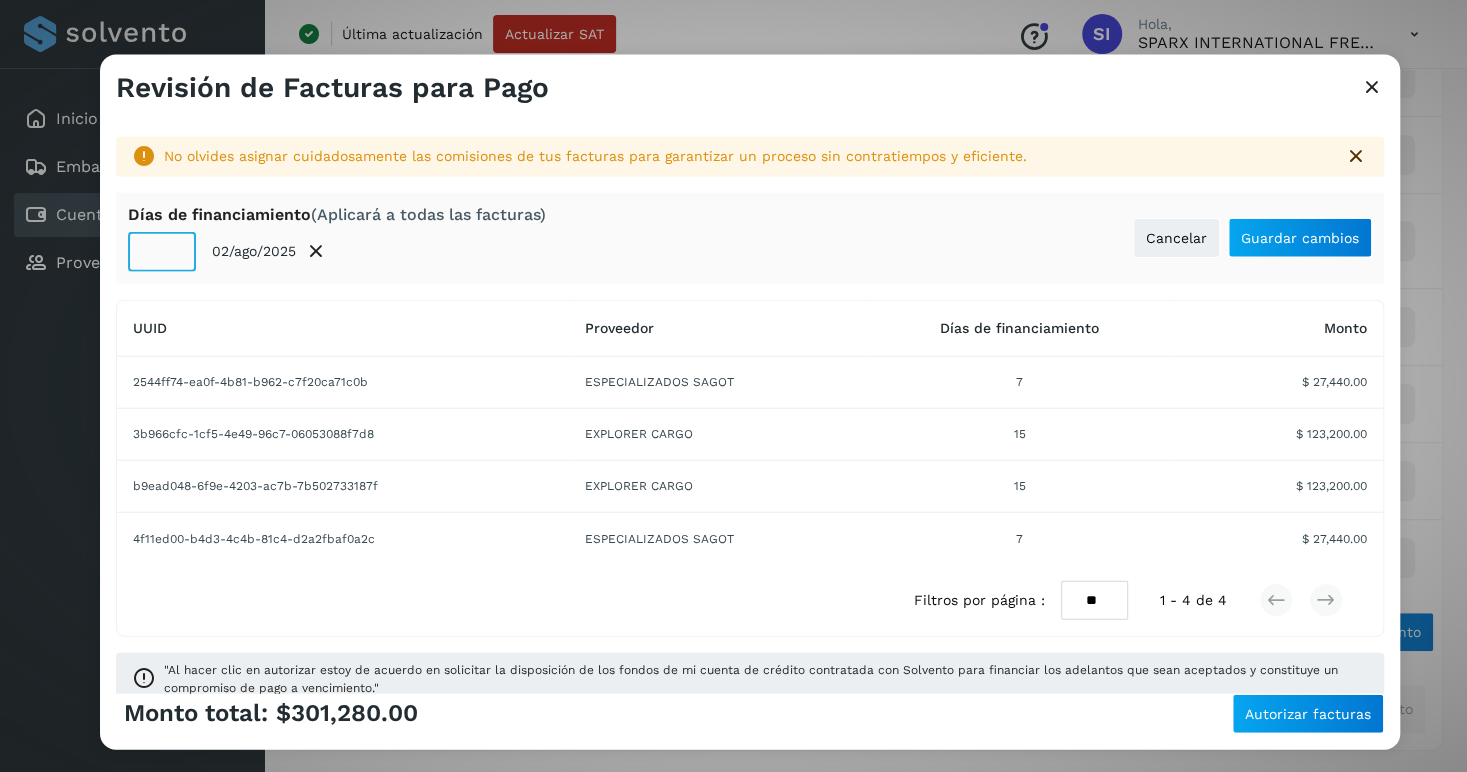 click on "**" 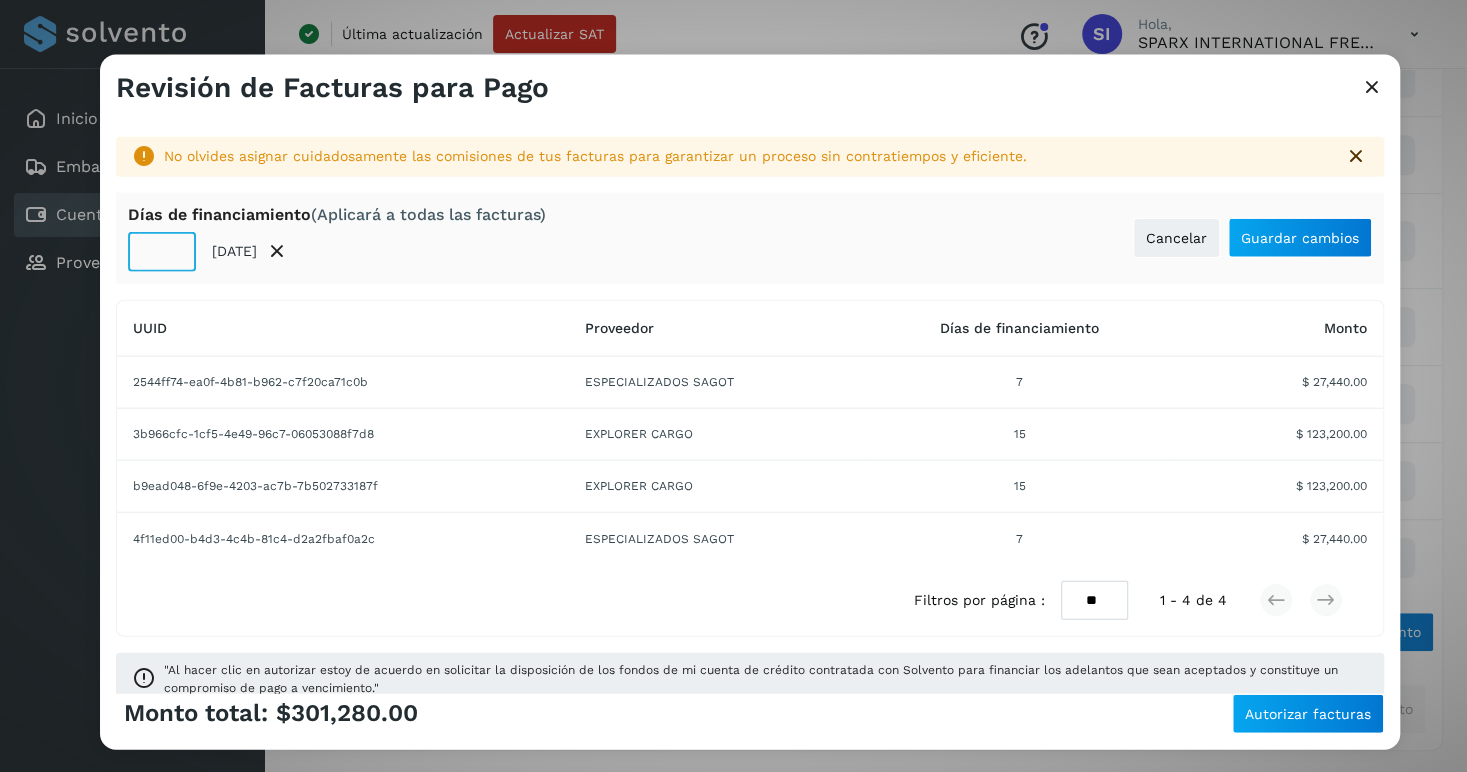click on "**" 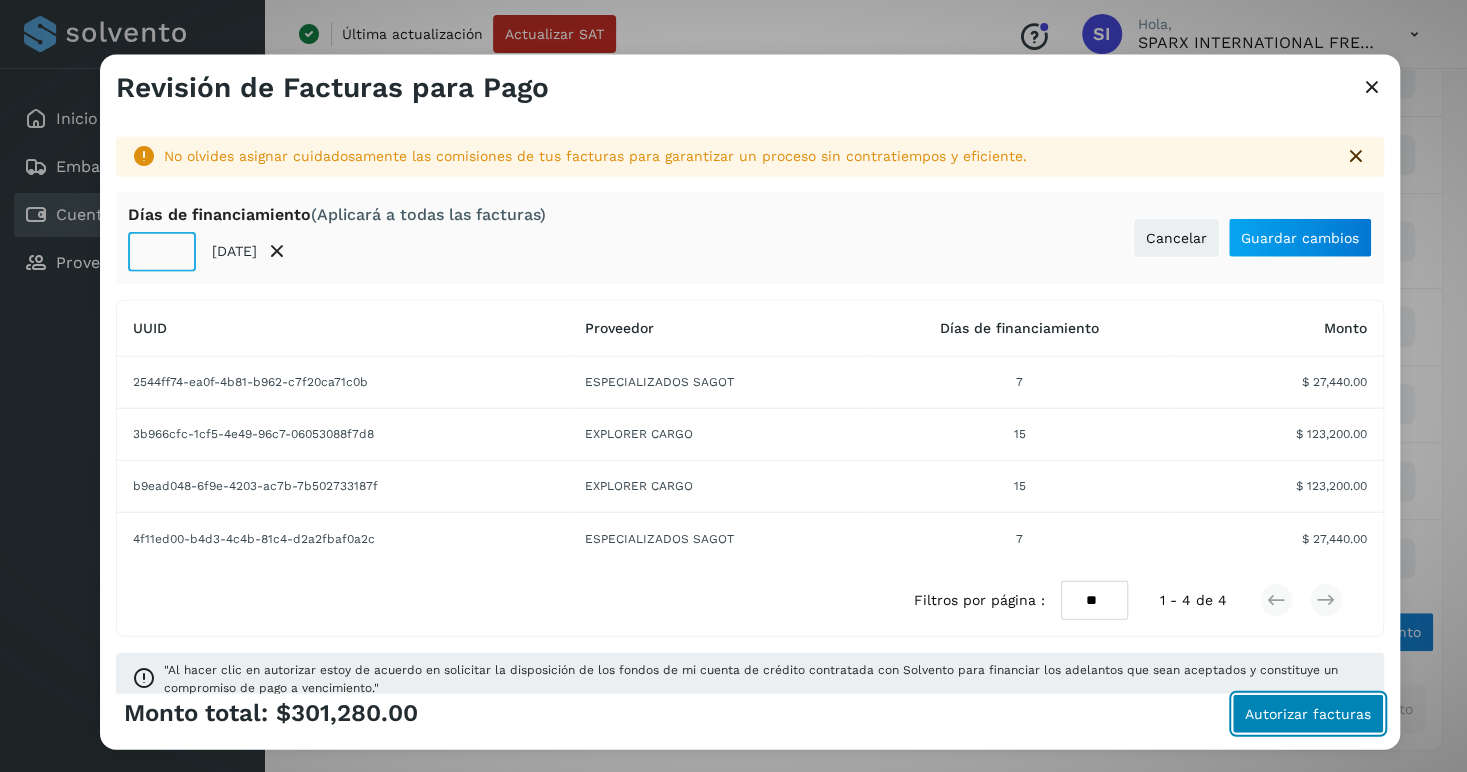 click on "Autorizar facturas" 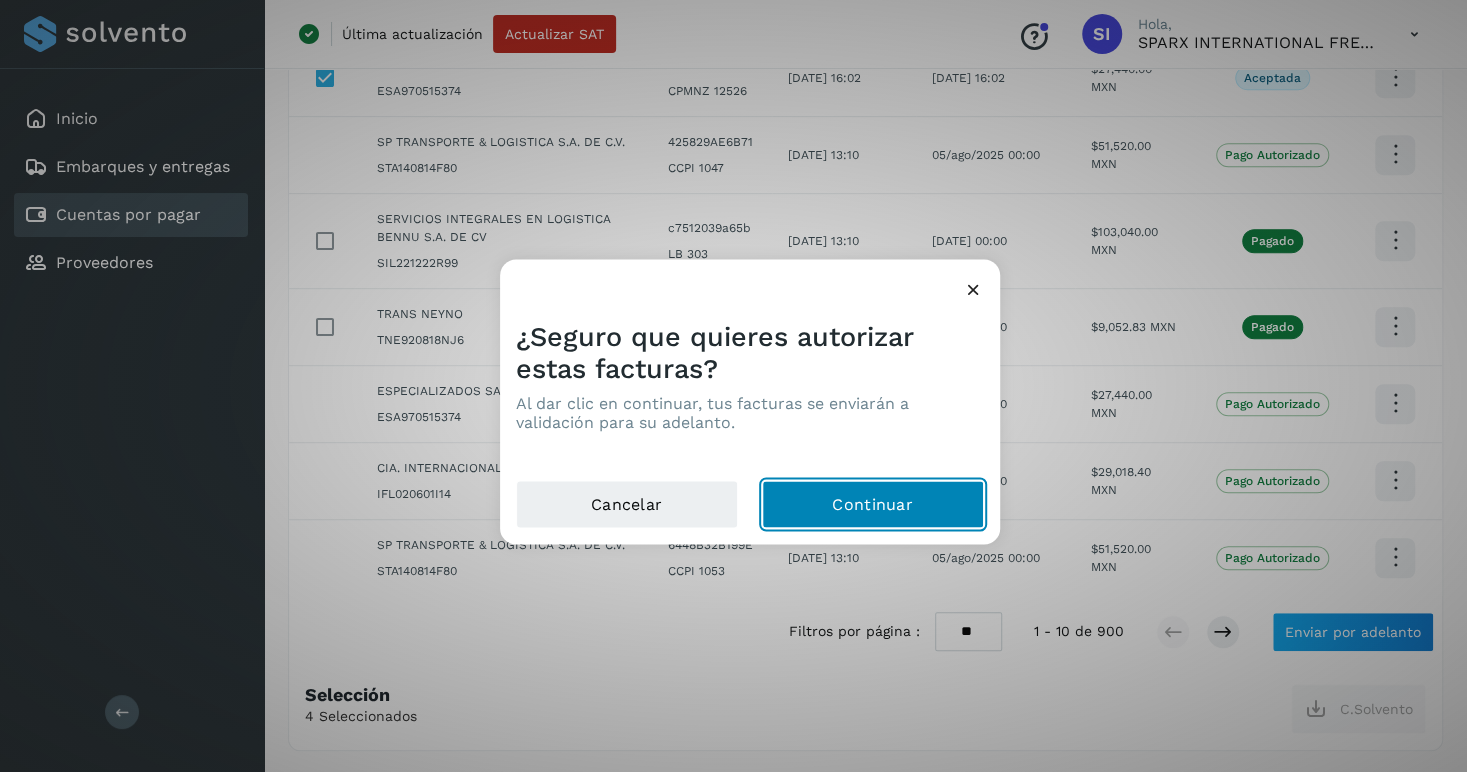 click on "Continuar" 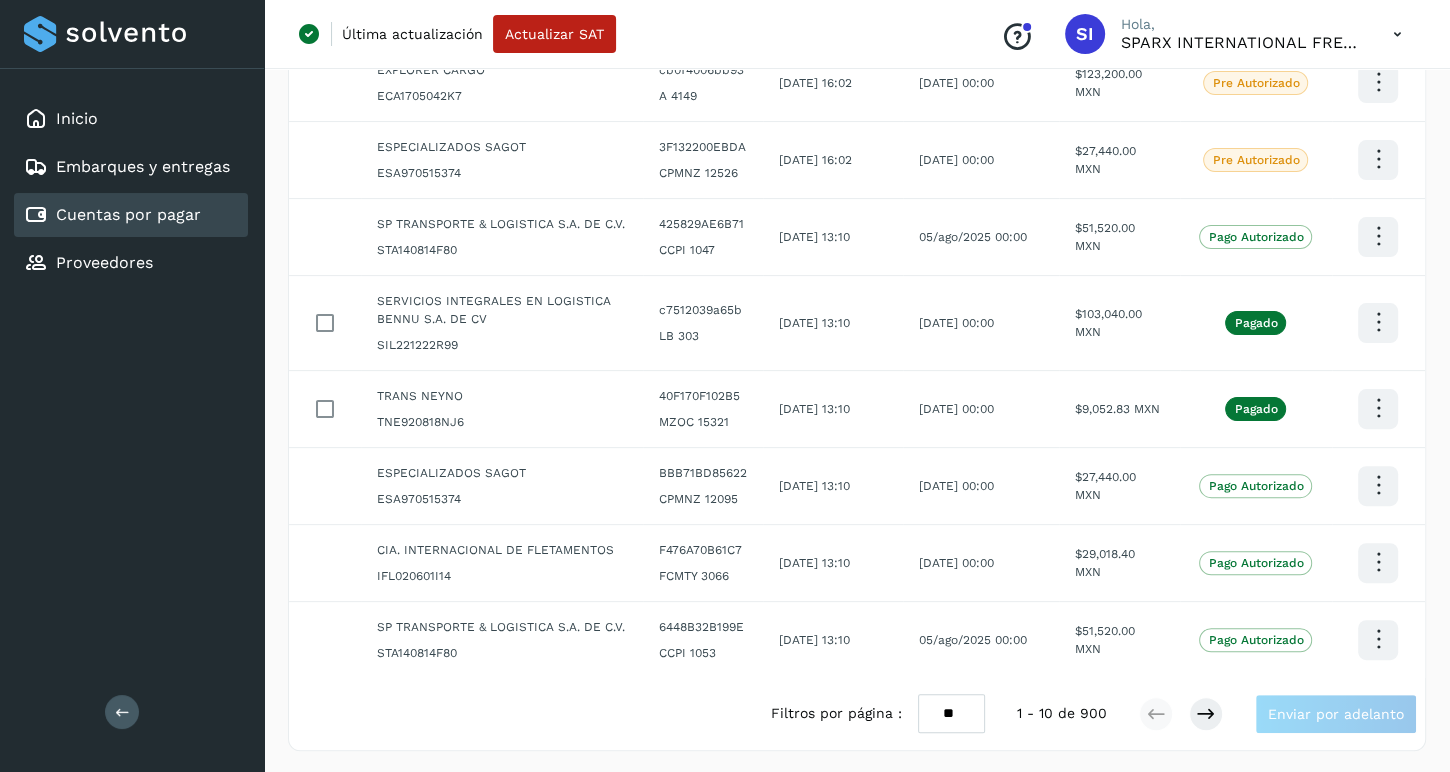 scroll, scrollTop: 0, scrollLeft: 0, axis: both 